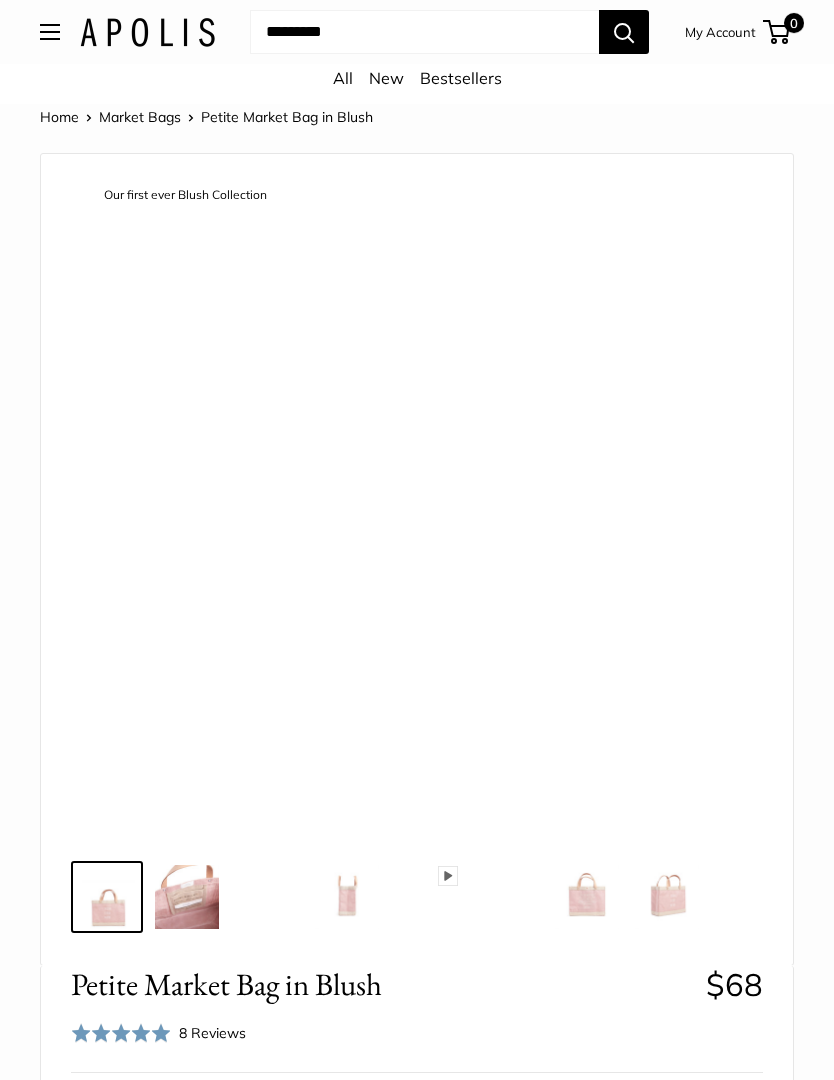 scroll, scrollTop: 0, scrollLeft: 0, axis: both 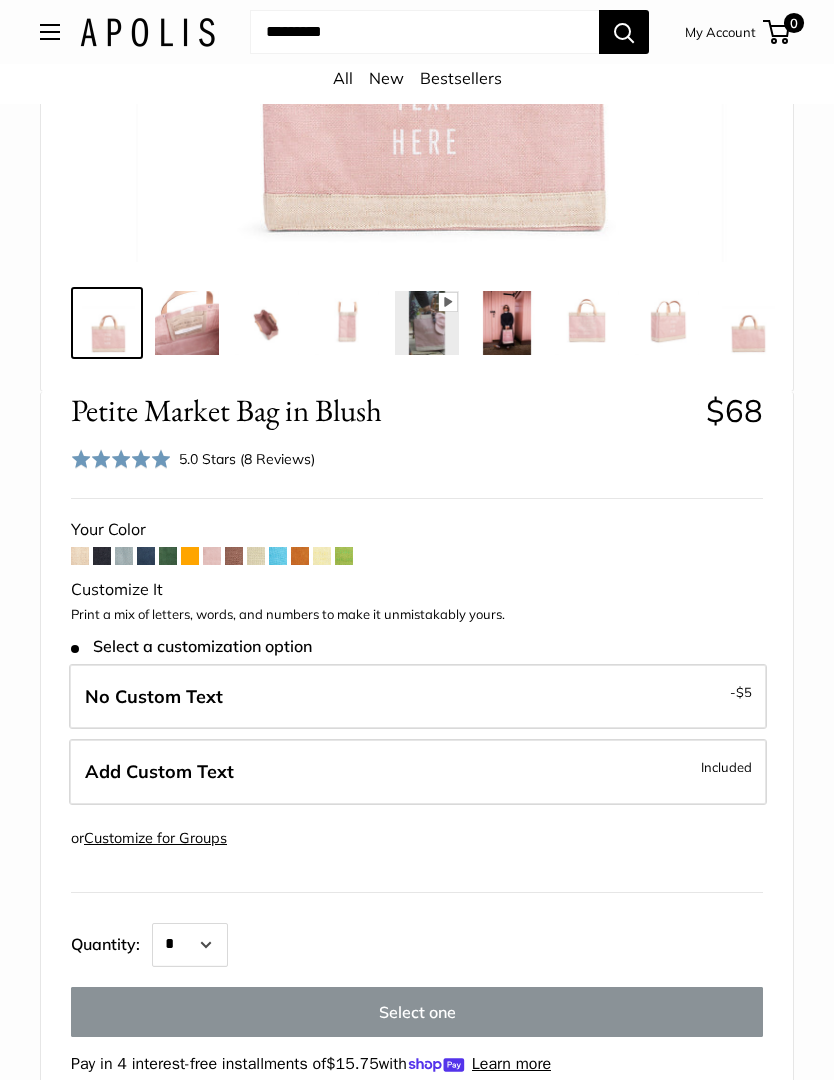 click at bounding box center (168, 556) 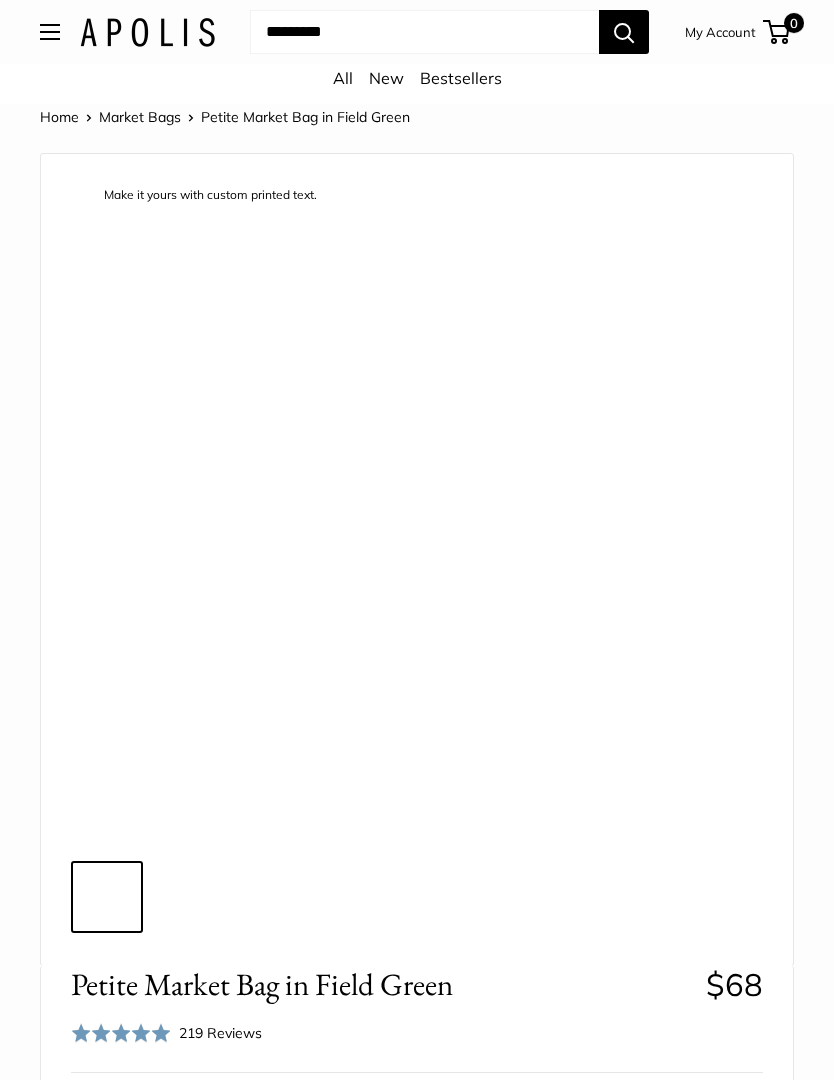 scroll, scrollTop: 0, scrollLeft: 0, axis: both 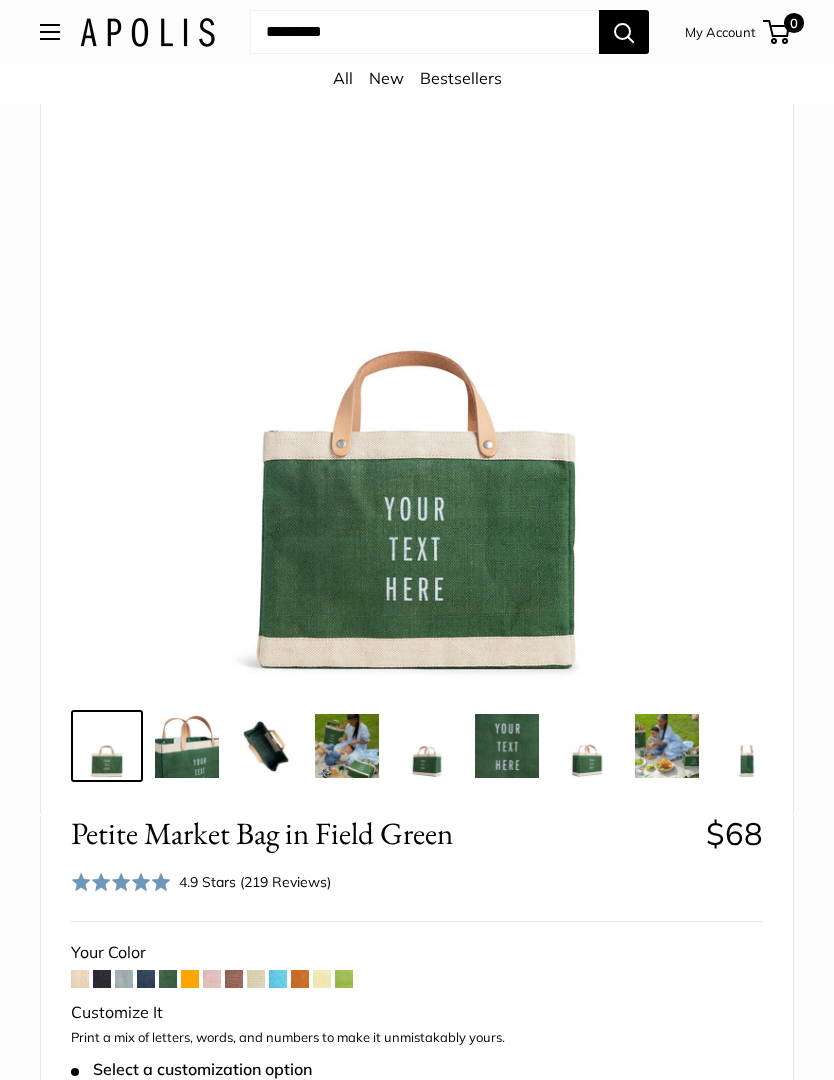 click at bounding box center (507, 747) 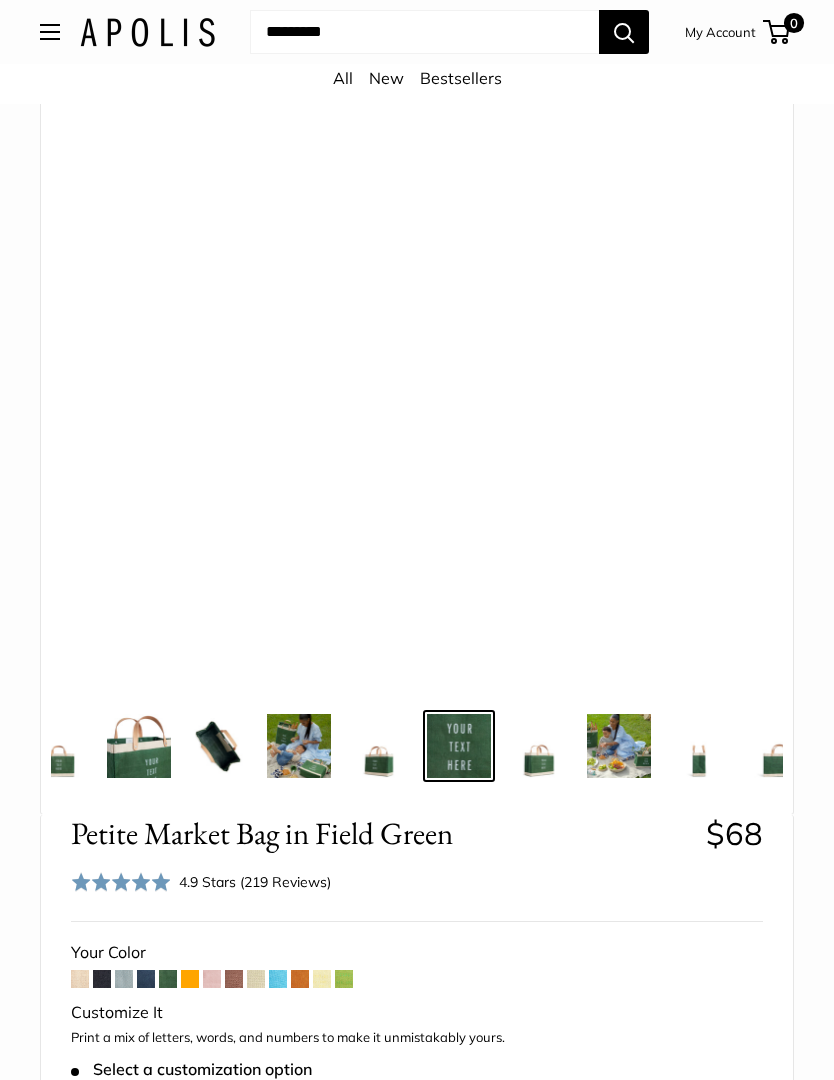 scroll, scrollTop: 0, scrollLeft: 73, axis: horizontal 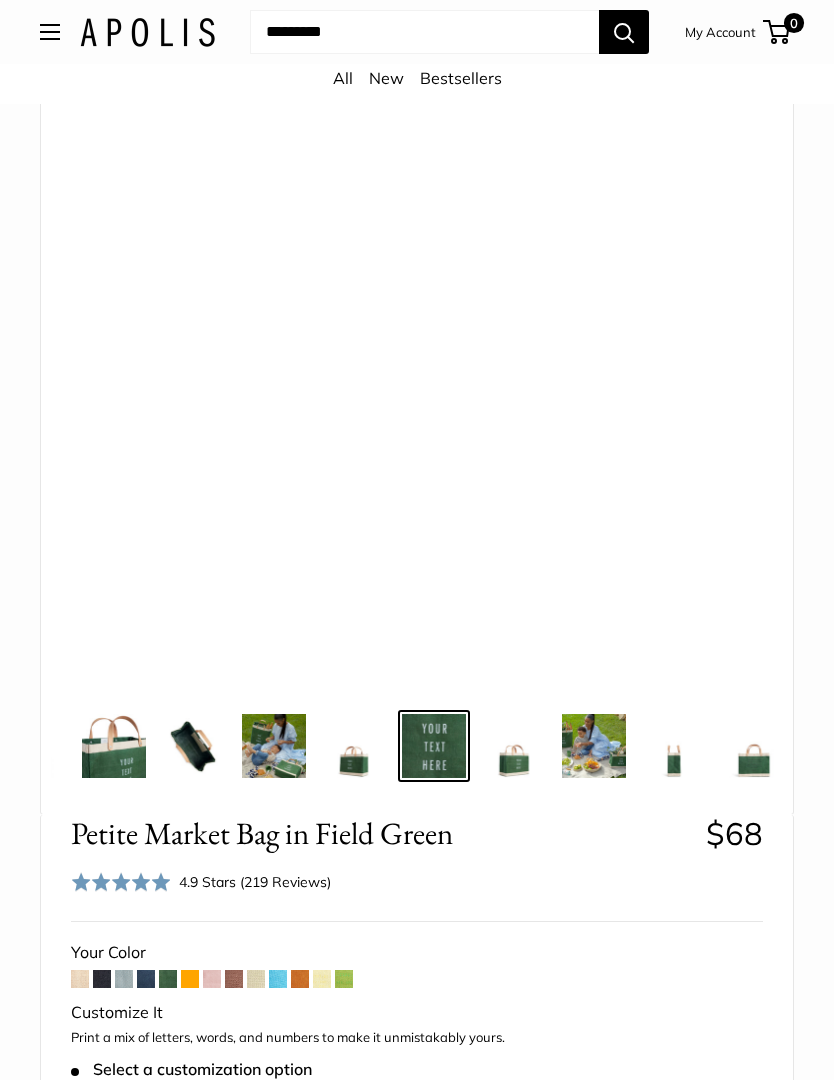 click at bounding box center [594, 746] 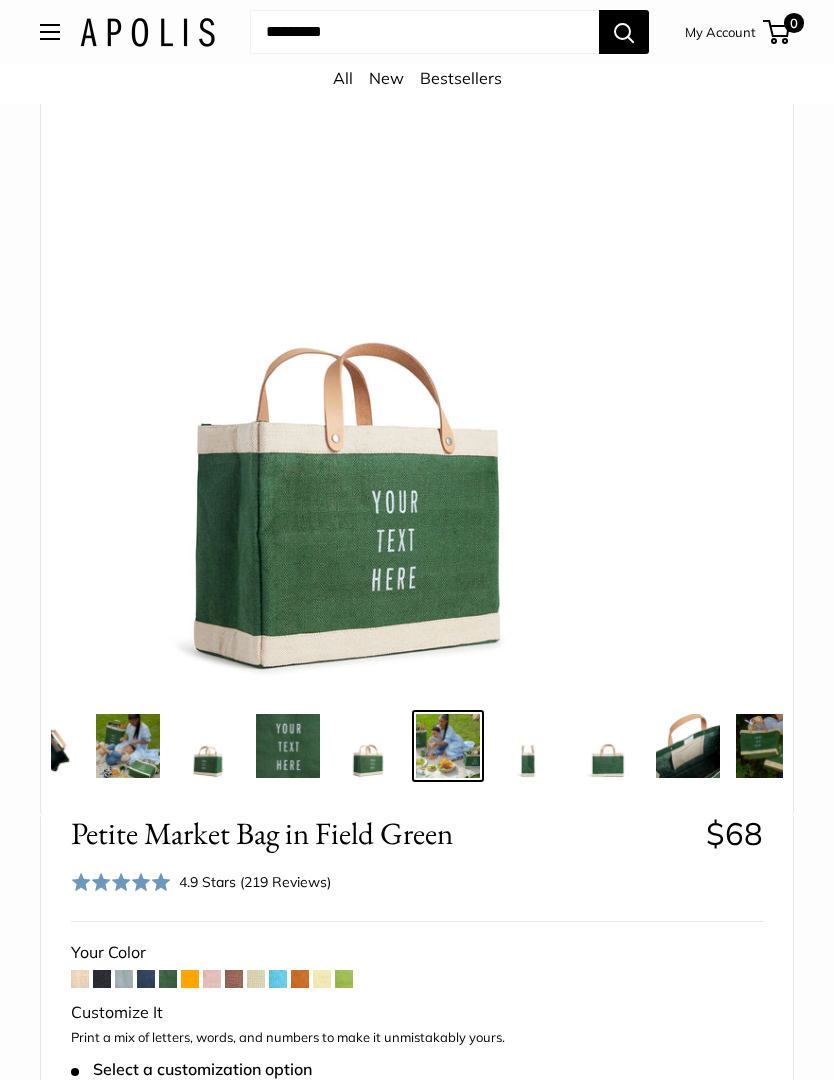 scroll, scrollTop: 0, scrollLeft: 233, axis: horizontal 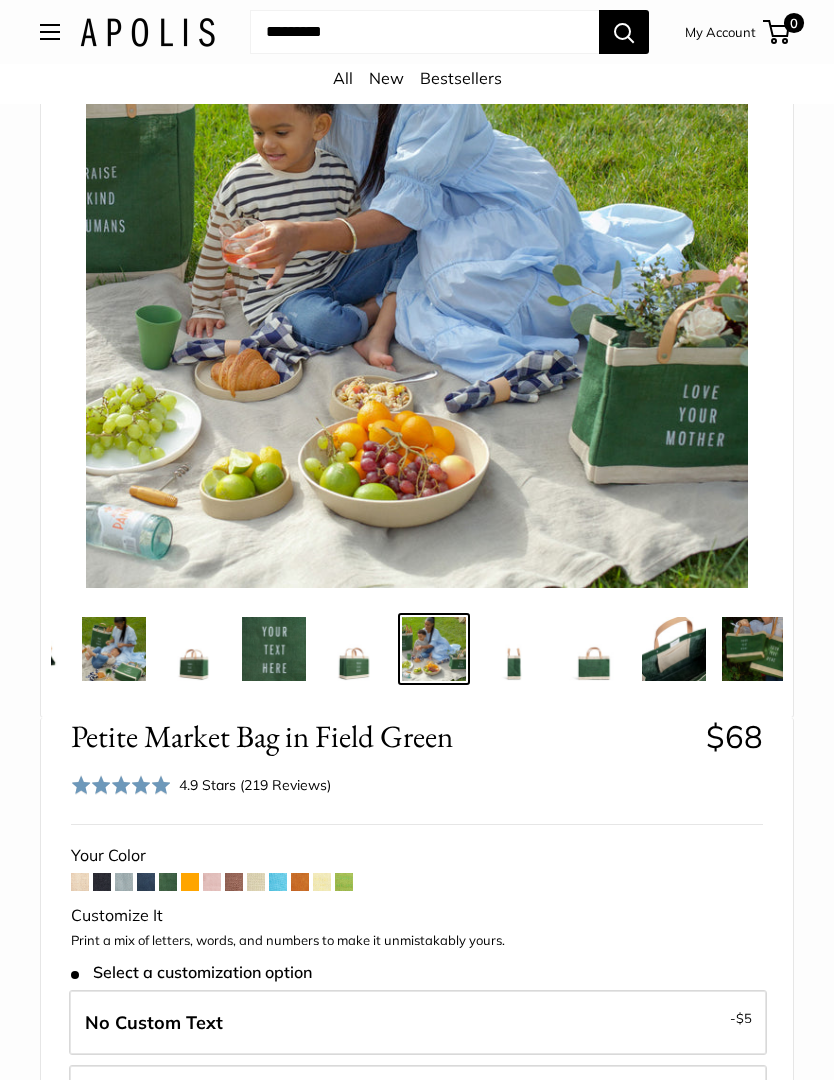 click at bounding box center [190, 883] 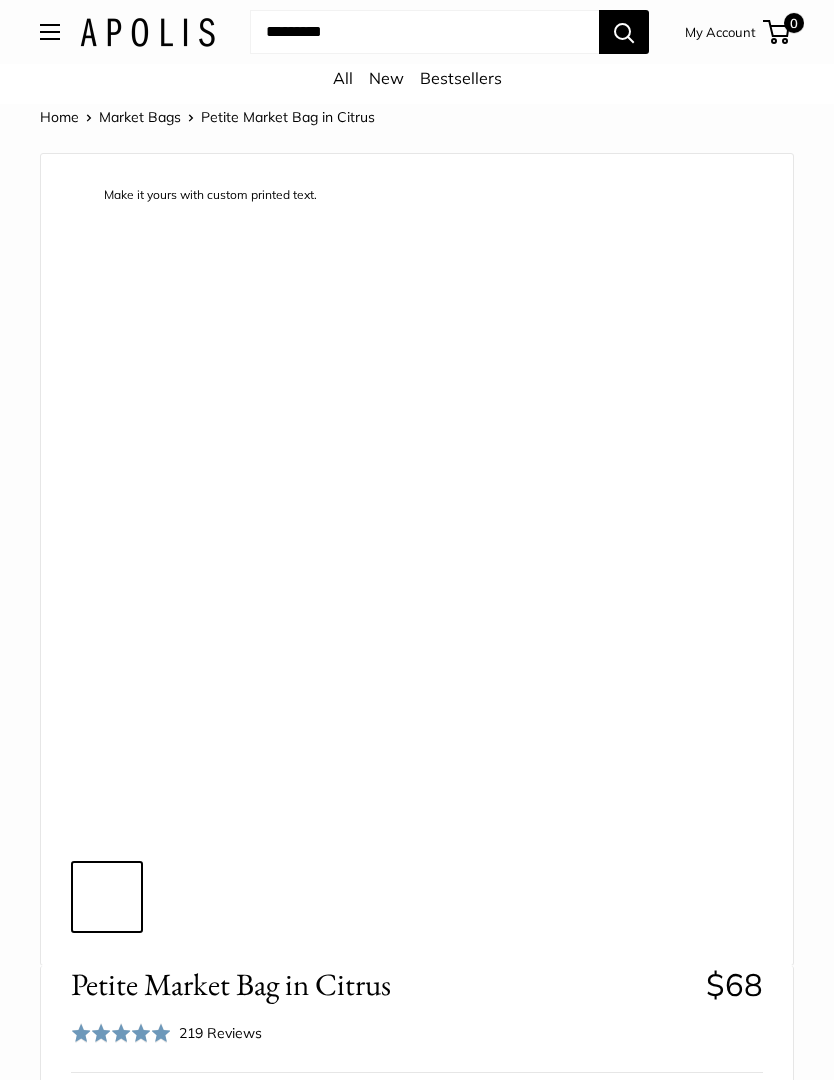 scroll, scrollTop: 0, scrollLeft: 0, axis: both 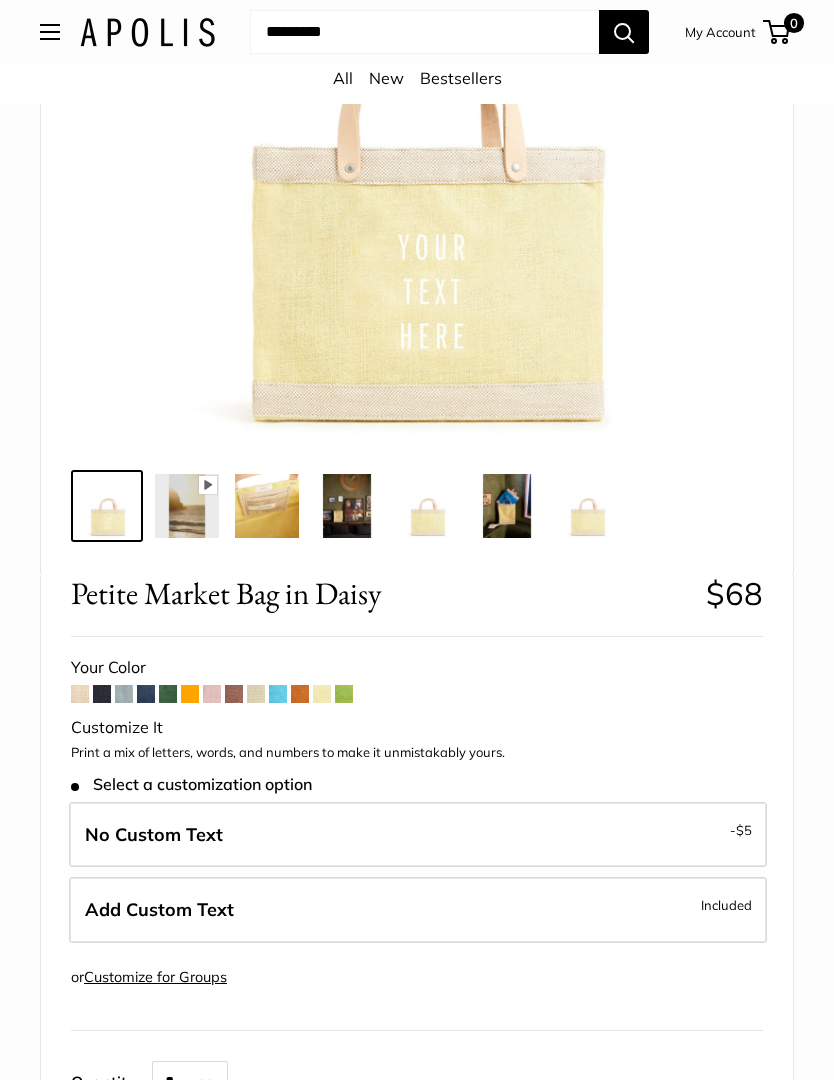 click at bounding box center (300, 694) 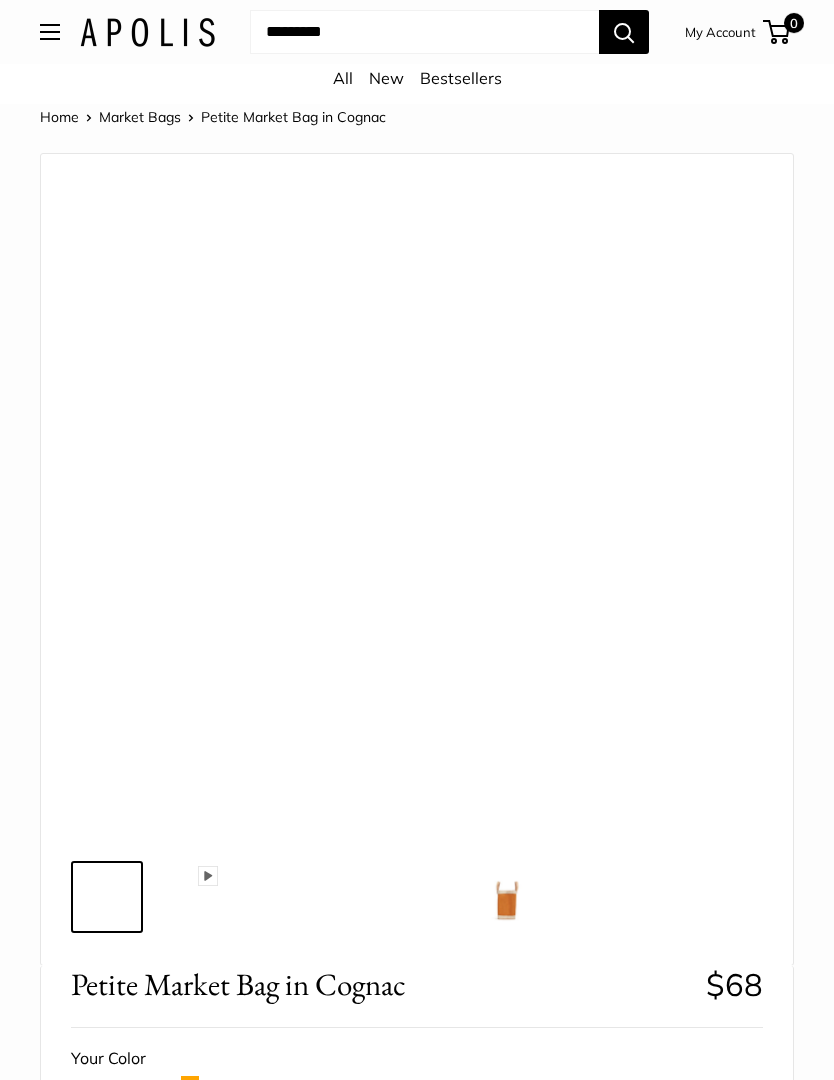 scroll, scrollTop: 0, scrollLeft: 0, axis: both 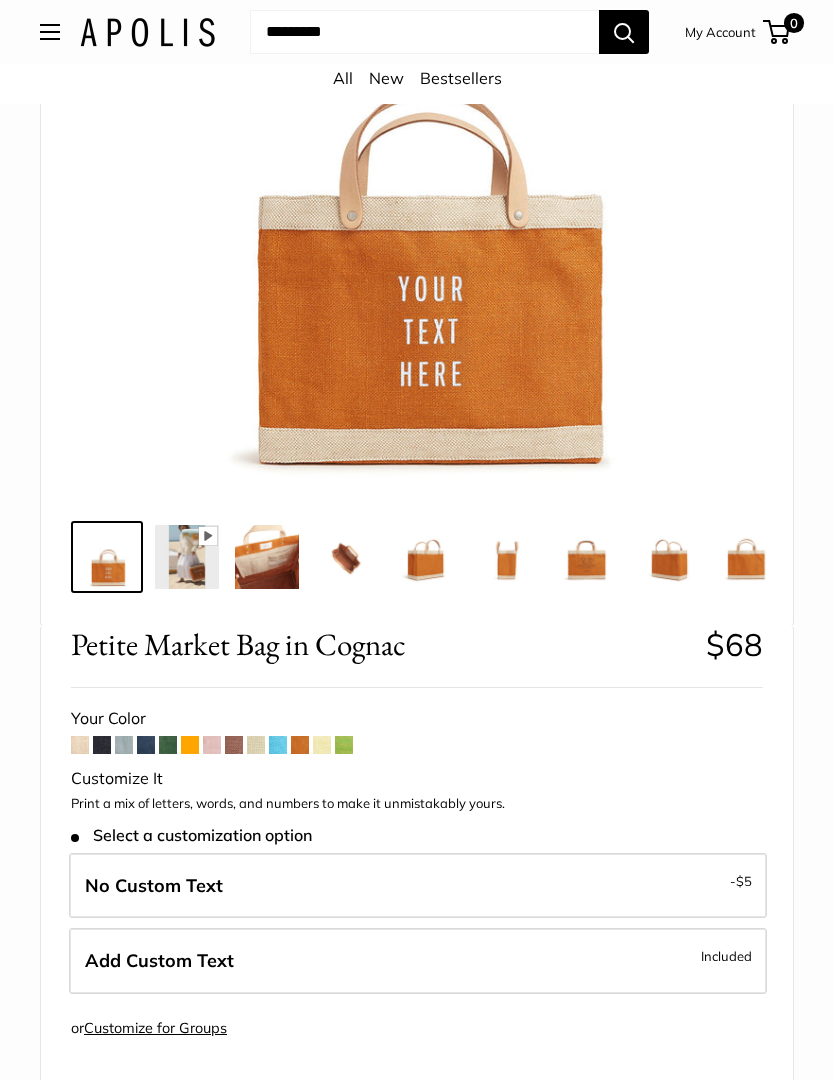 click at bounding box center [234, 746] 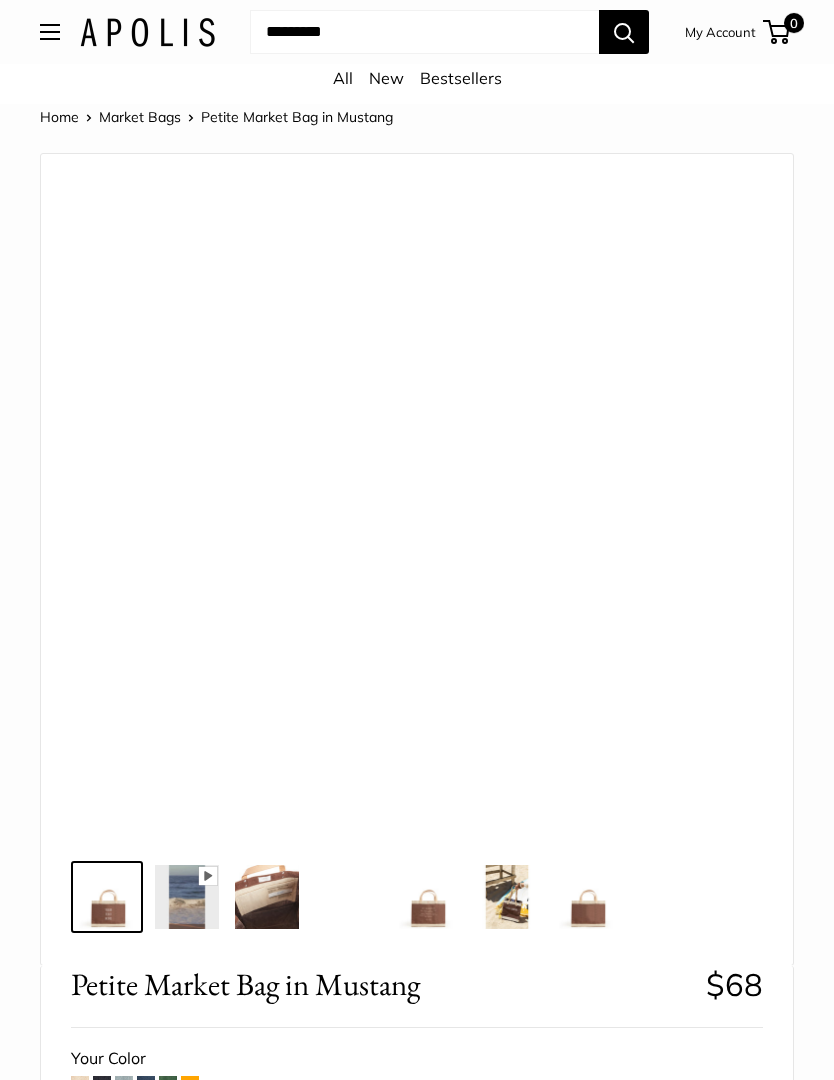 scroll, scrollTop: 0, scrollLeft: 0, axis: both 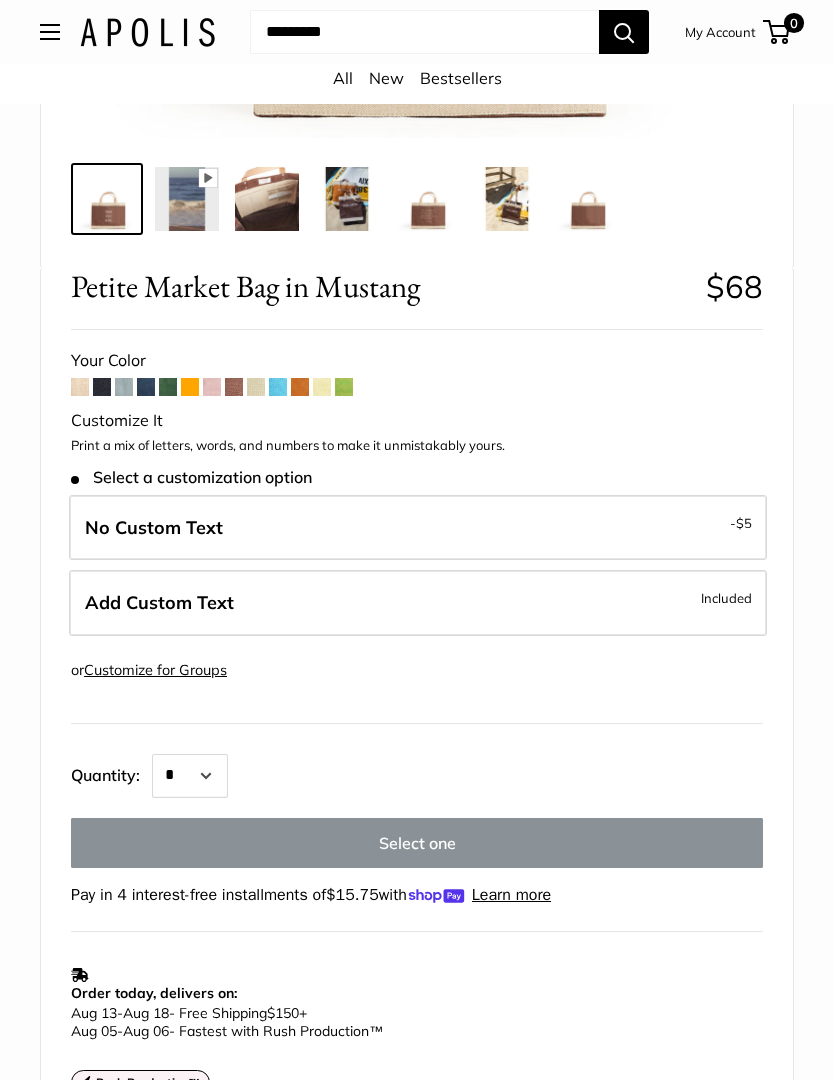 click at bounding box center (347, 199) 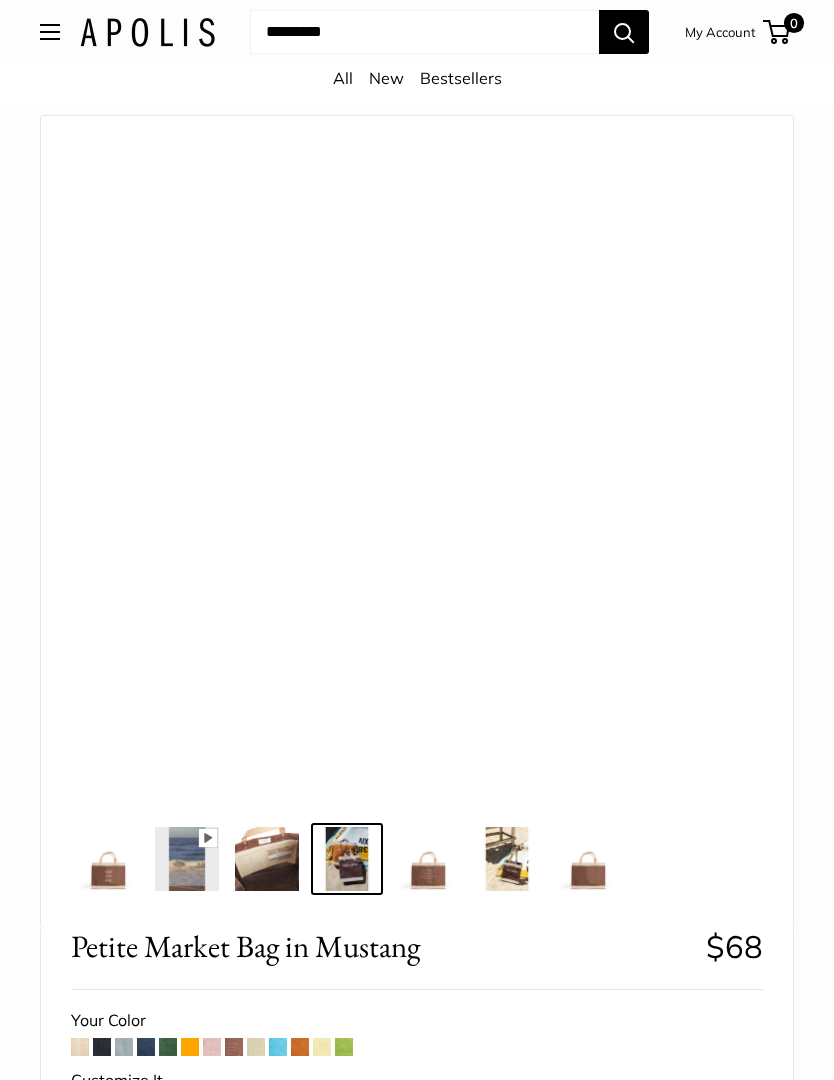 scroll, scrollTop: 40, scrollLeft: 0, axis: vertical 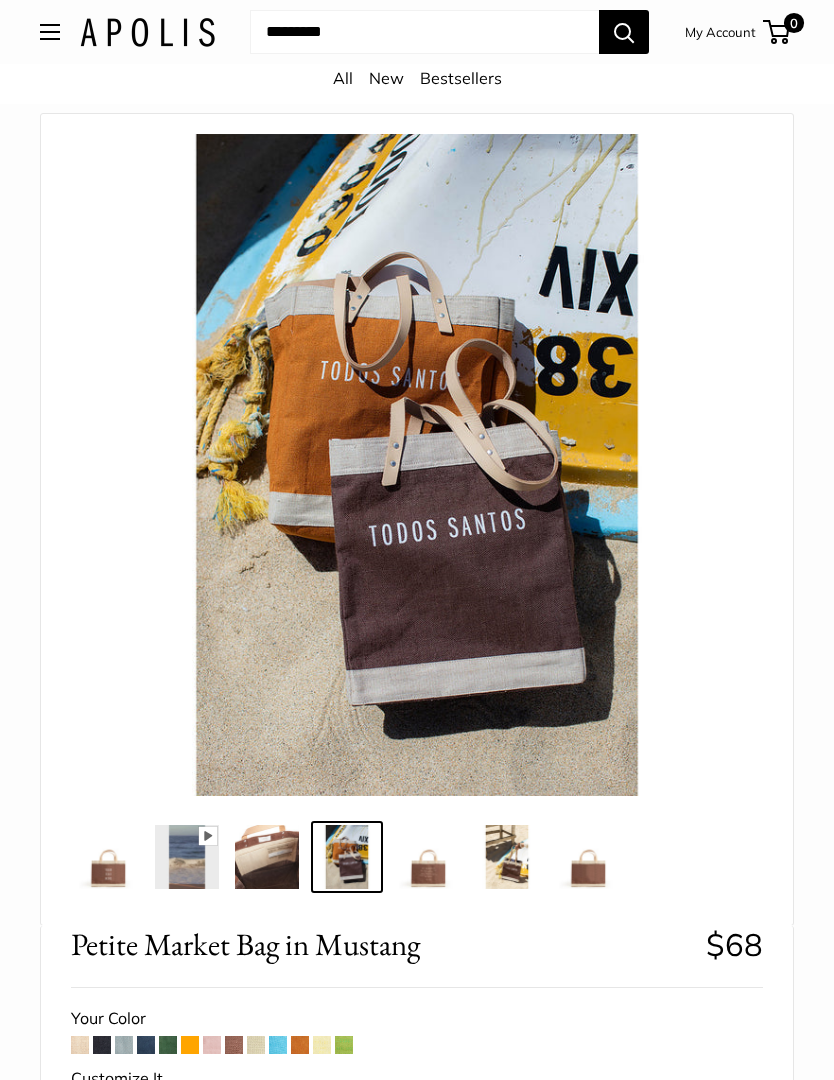 click at bounding box center [267, 857] 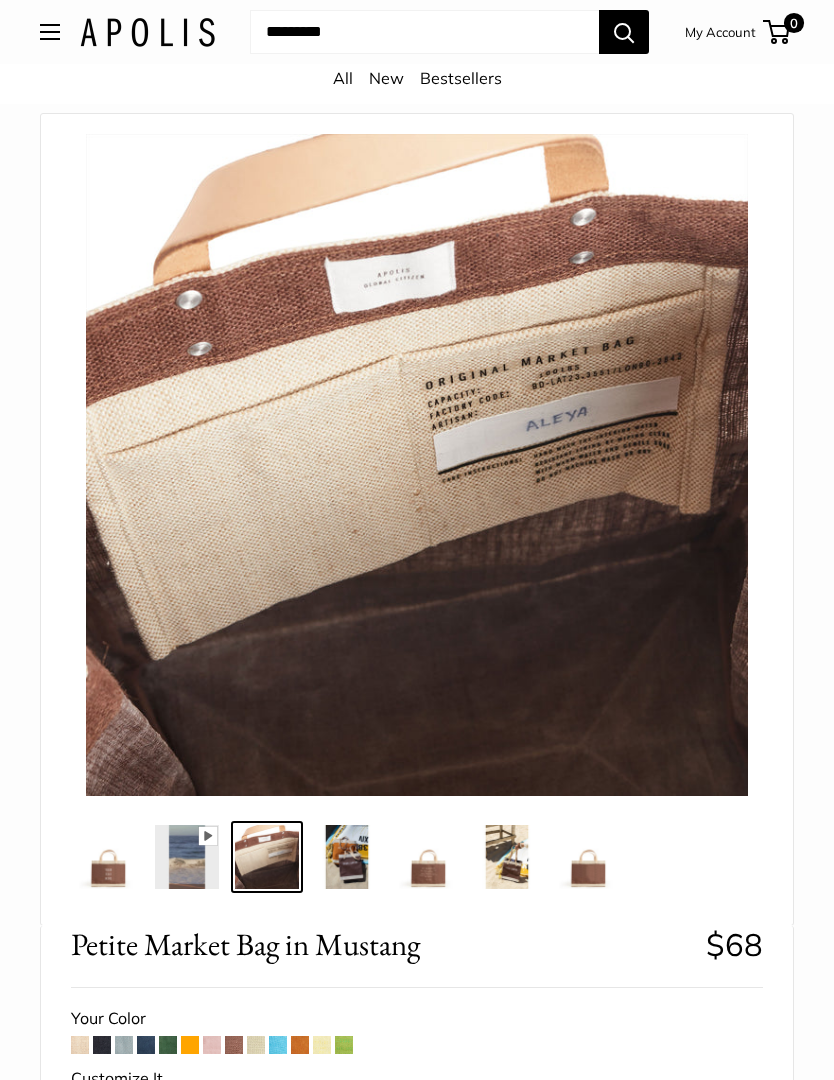 click at bounding box center (347, 857) 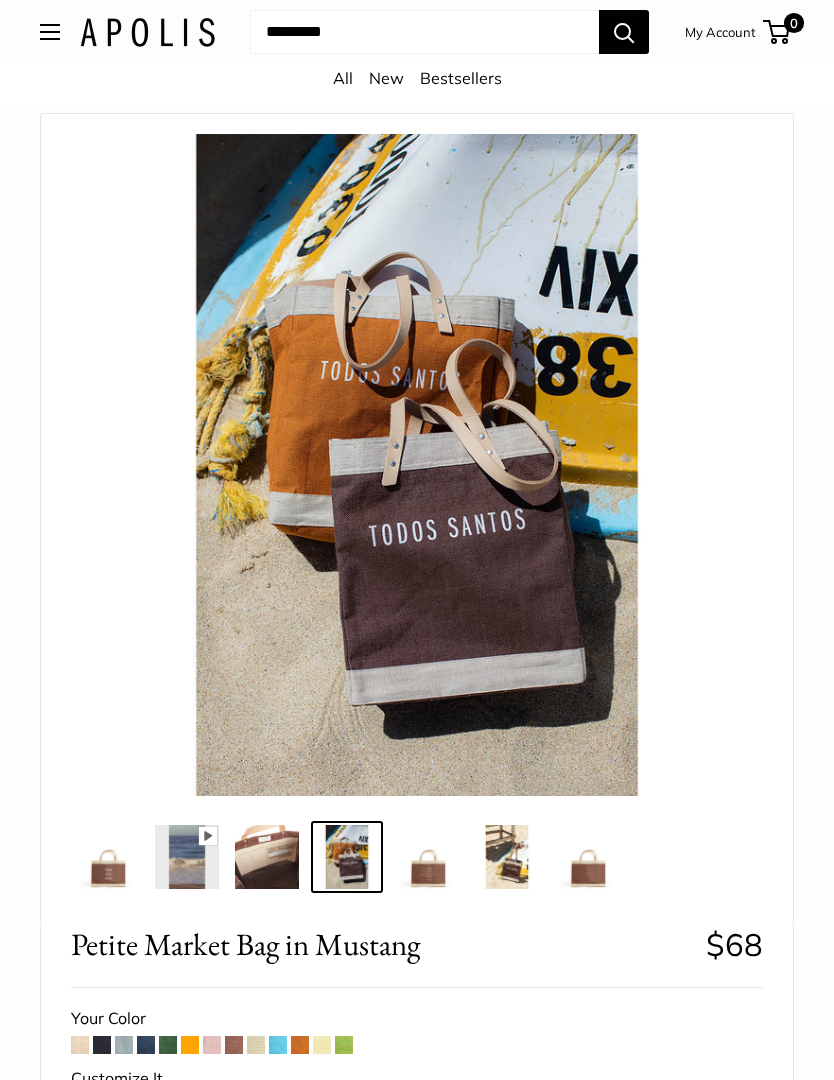 click at bounding box center [587, 857] 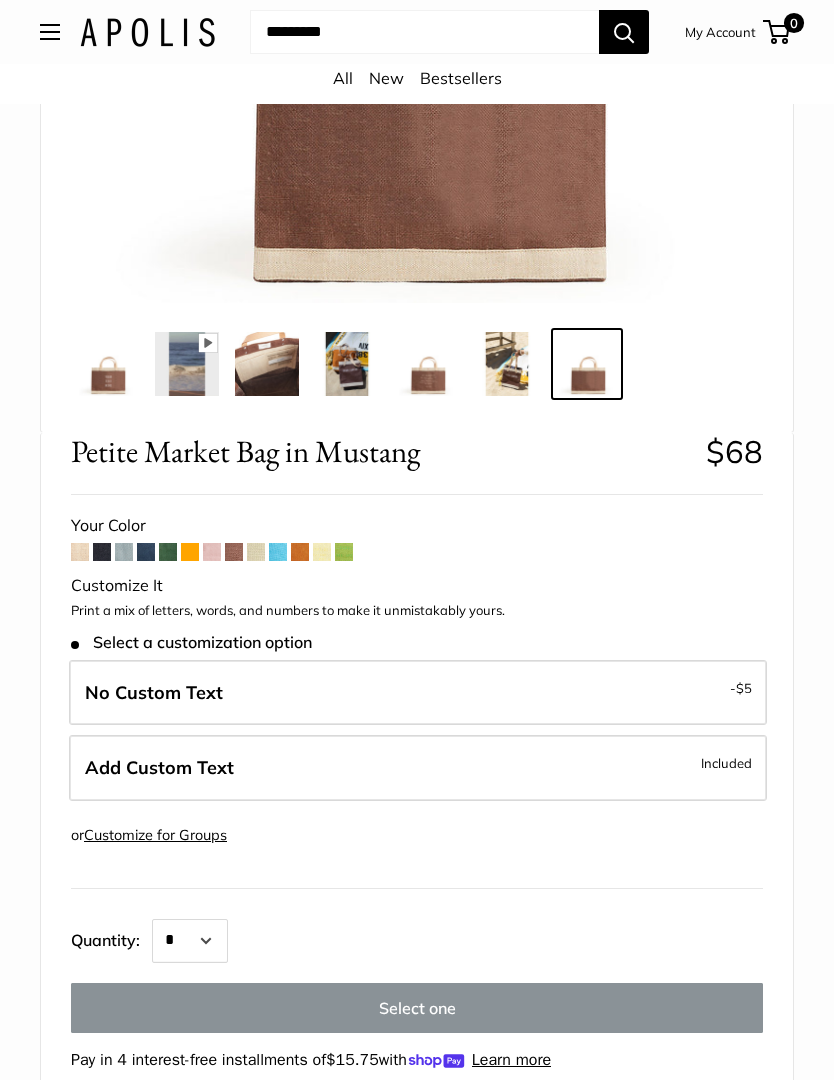 scroll, scrollTop: 485, scrollLeft: 0, axis: vertical 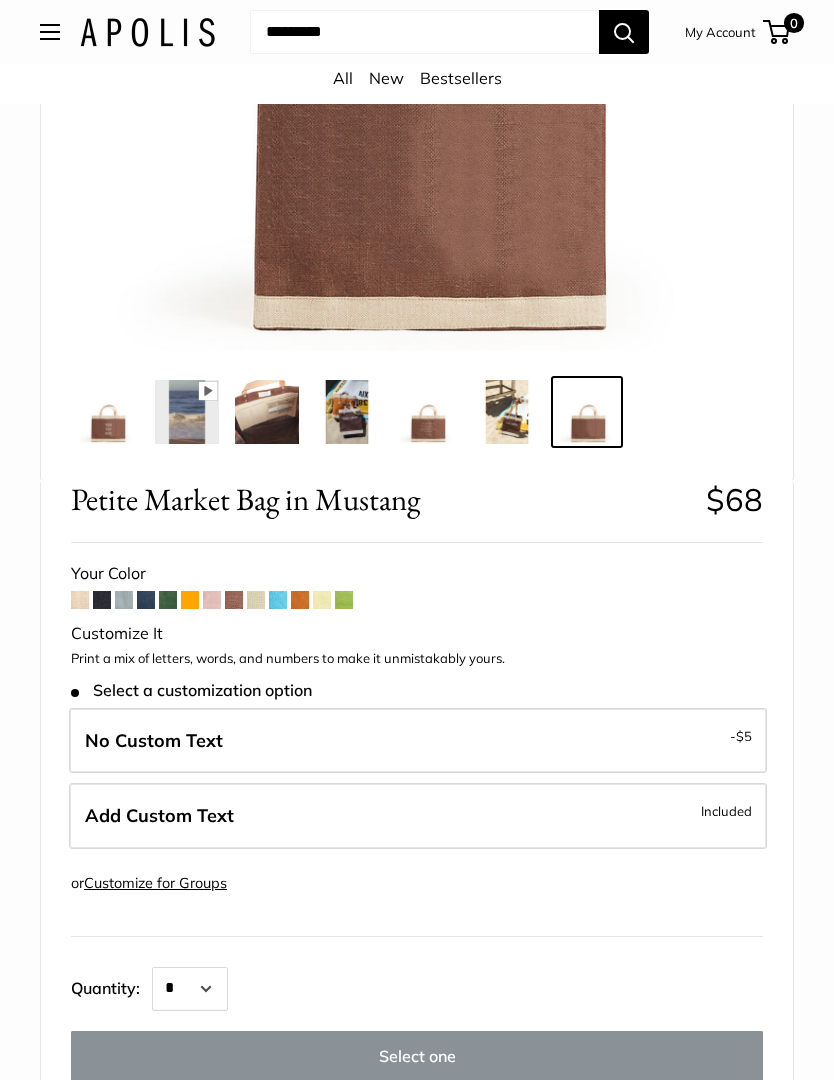 click at bounding box center [212, 600] 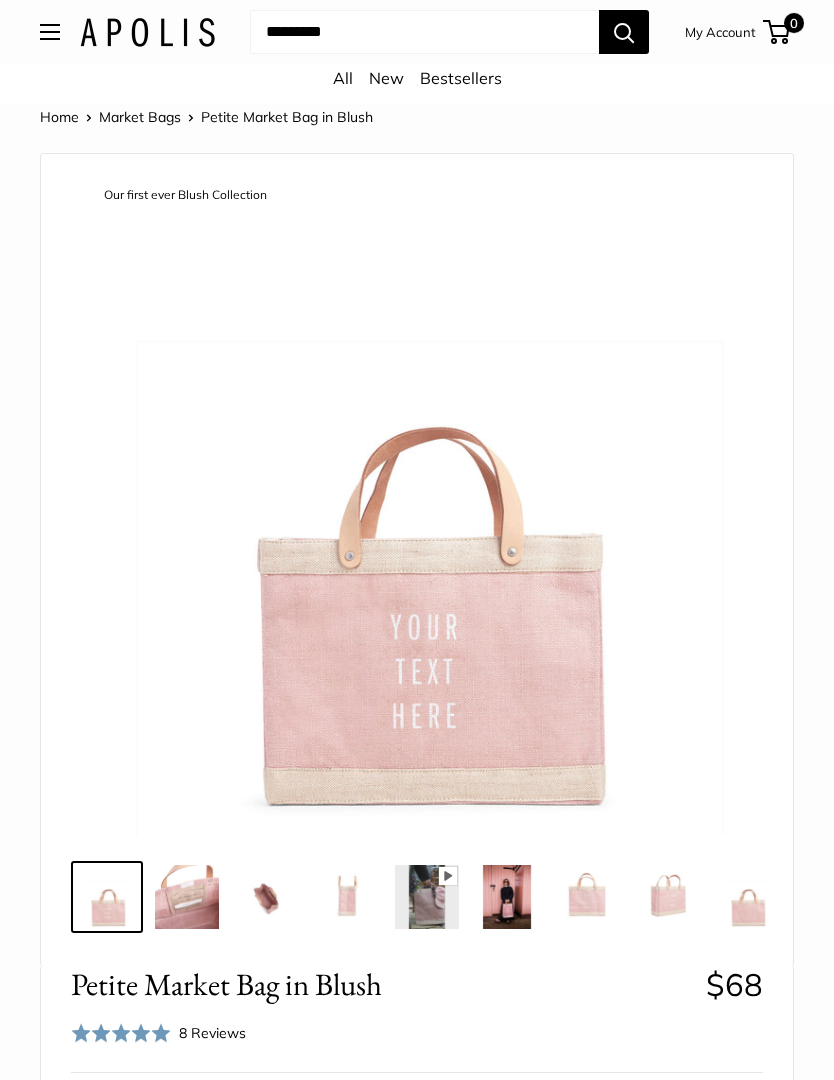scroll, scrollTop: 0, scrollLeft: 0, axis: both 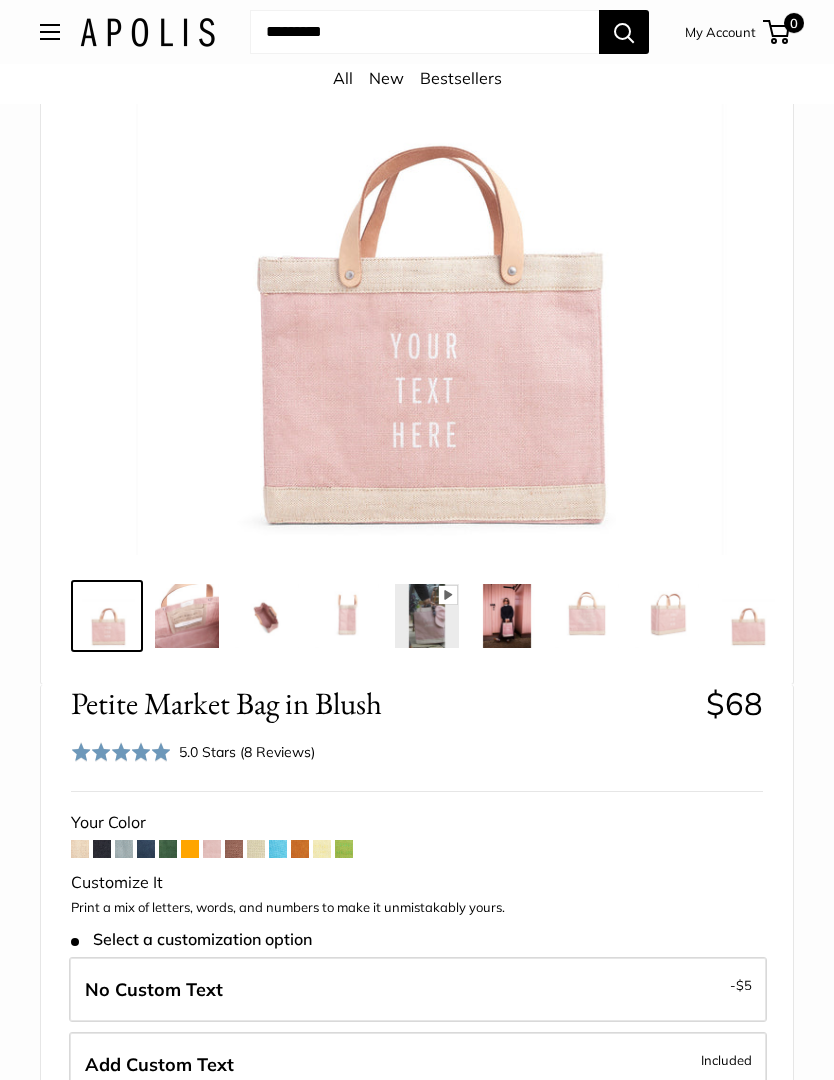 click at bounding box center [187, 616] 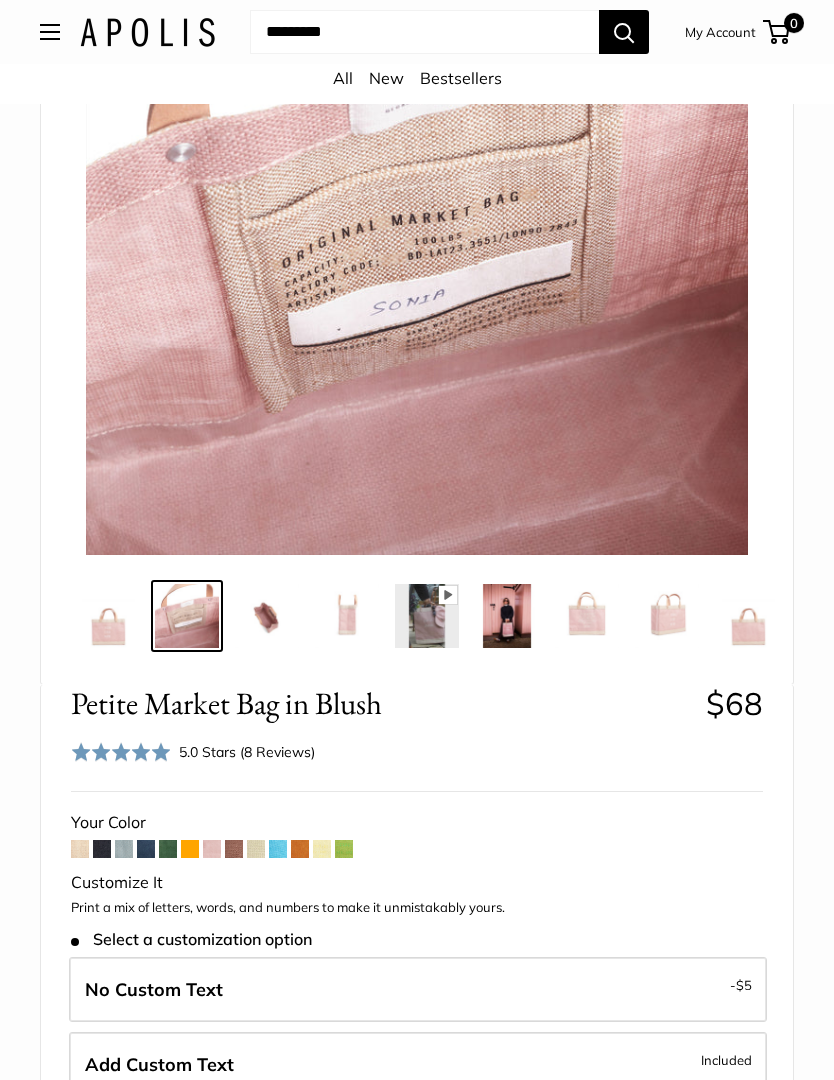 click at bounding box center [507, 616] 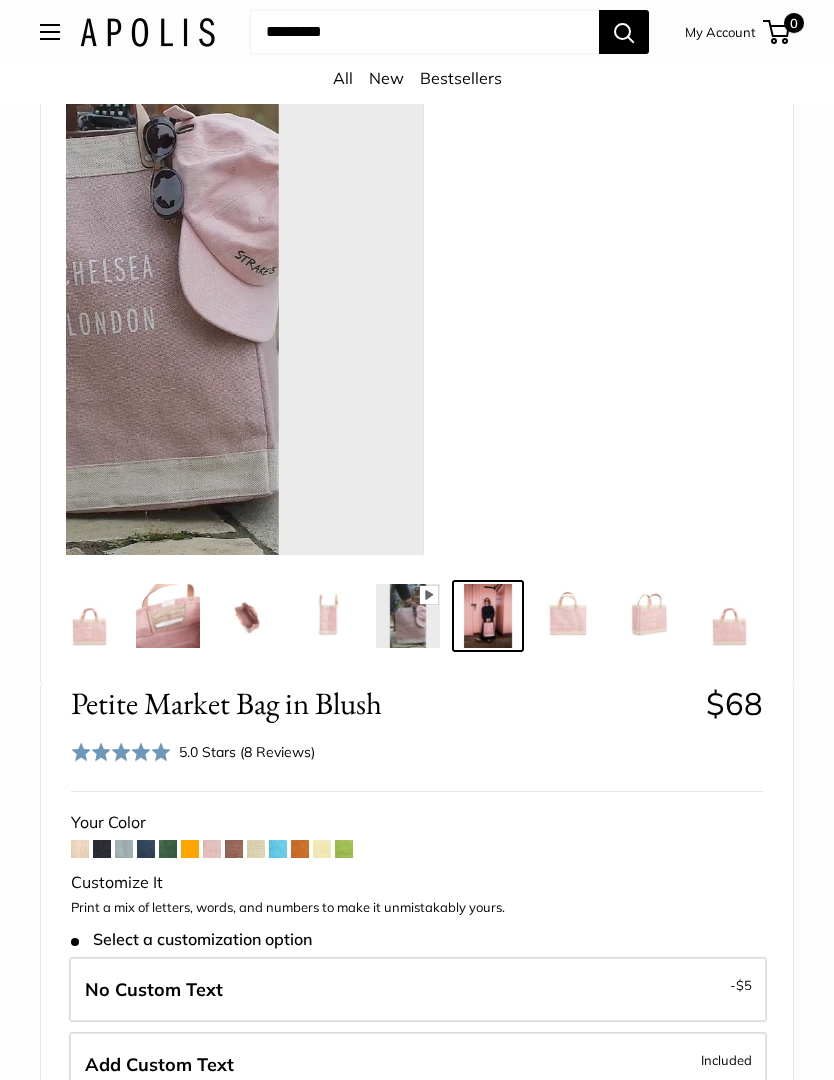 scroll, scrollTop: 0, scrollLeft: 20, axis: horizontal 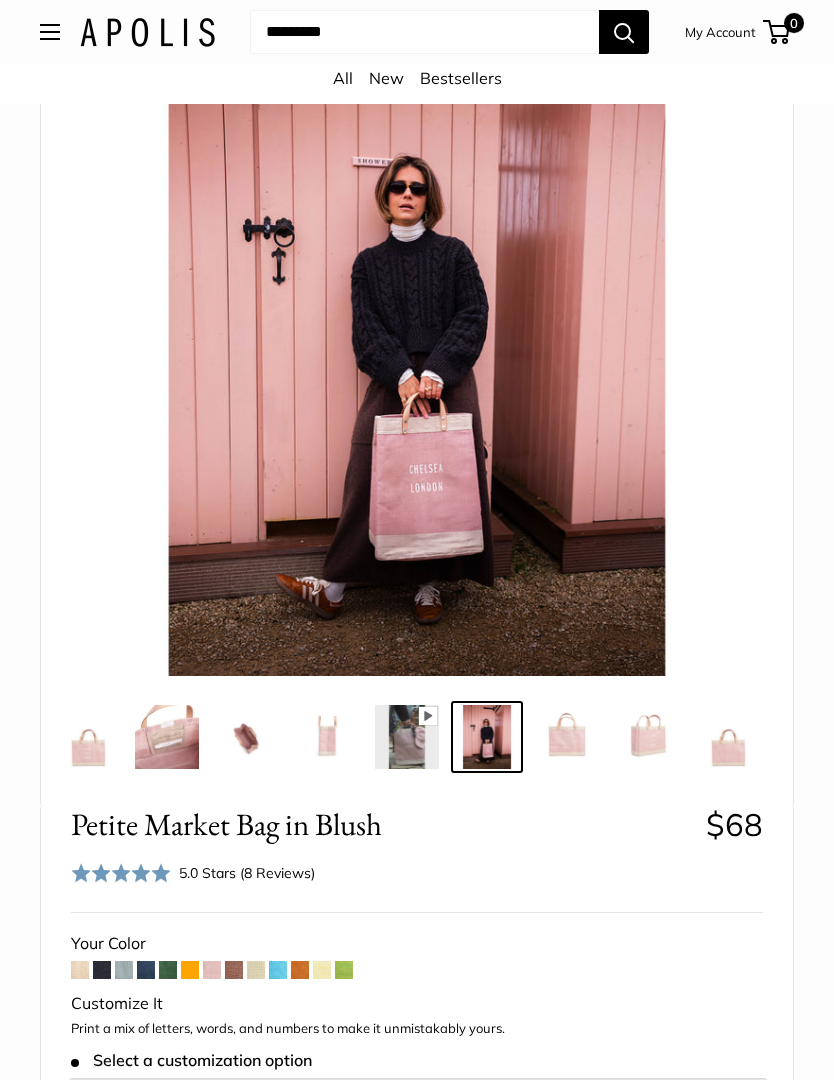 click at bounding box center (567, 738) 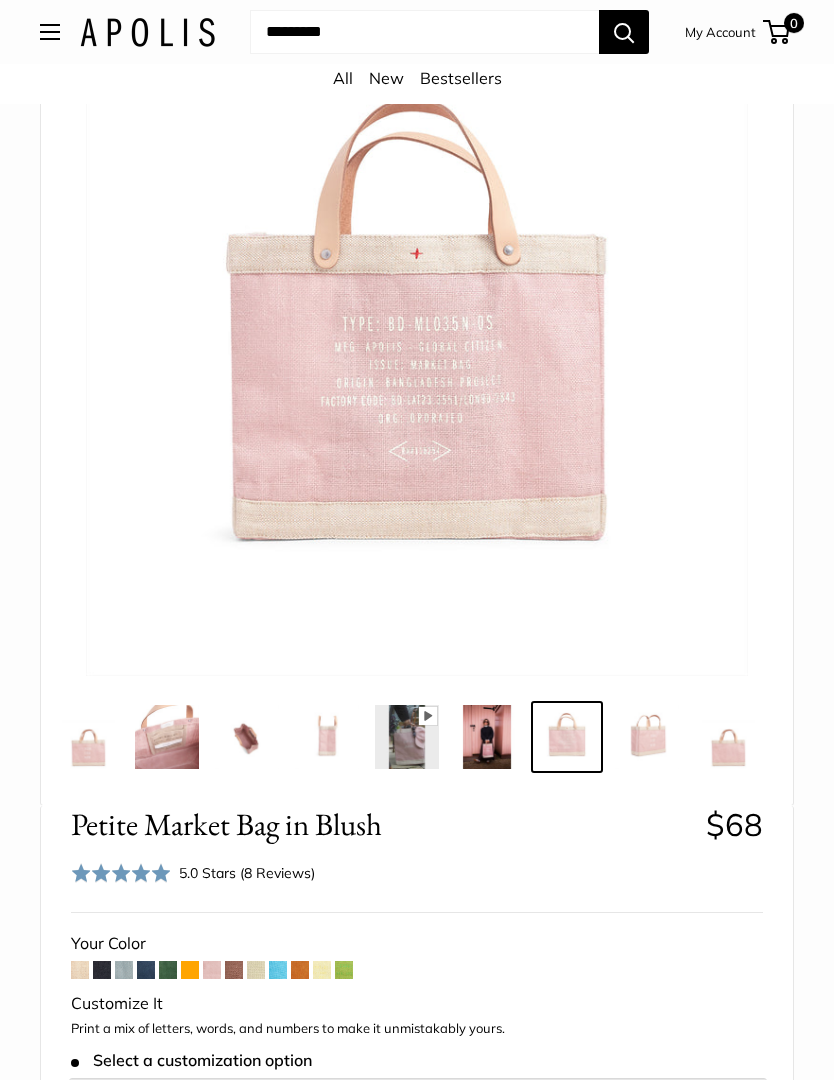 click at bounding box center [647, 737] 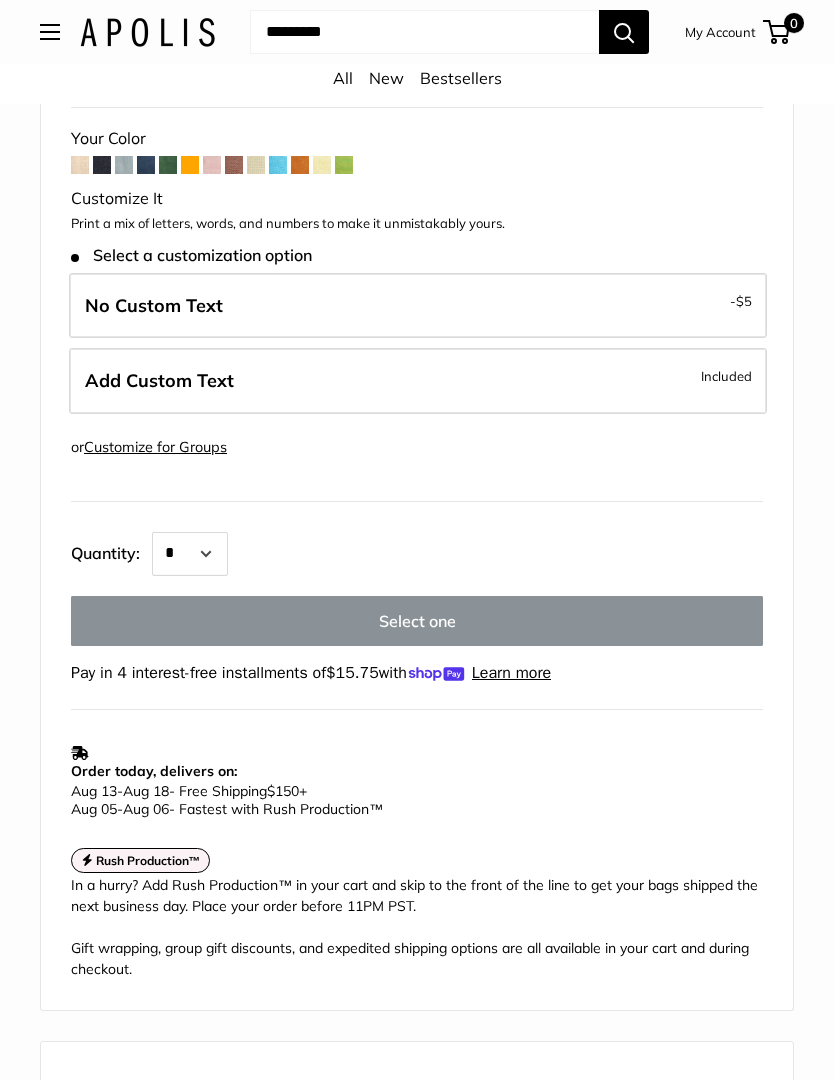 scroll, scrollTop: 962, scrollLeft: 0, axis: vertical 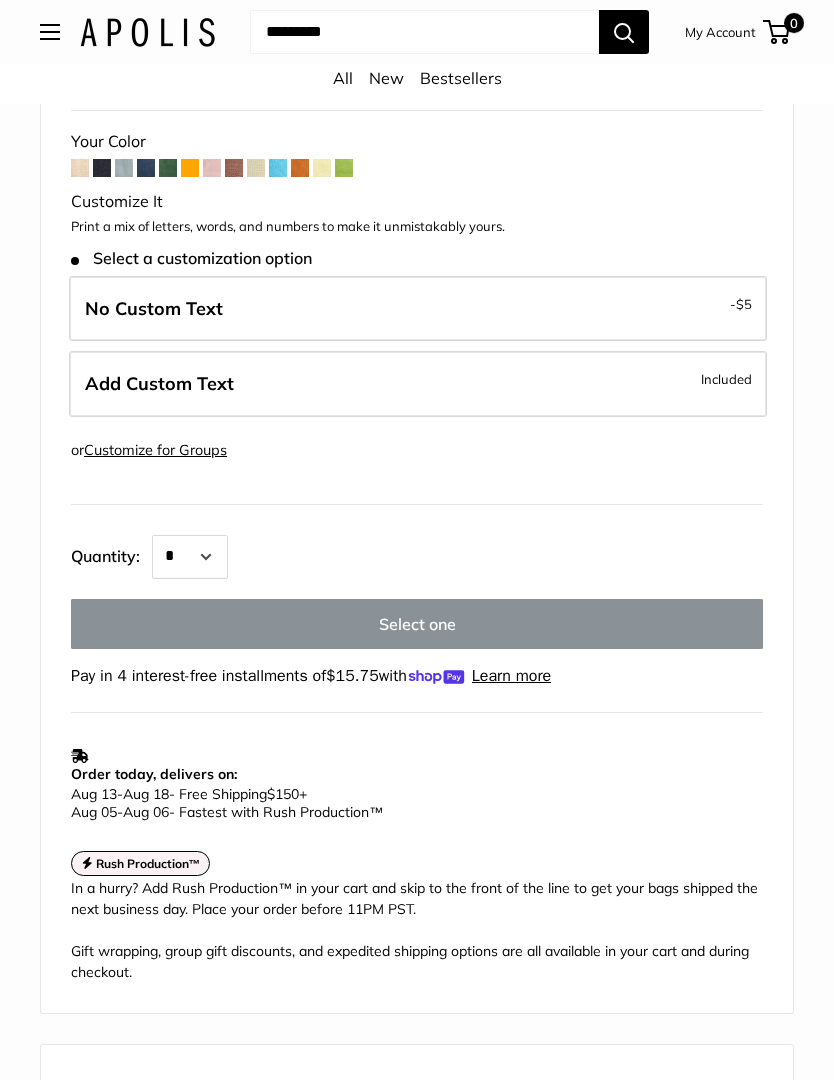 click on "Add Custom Text
Included" at bounding box center (418, 384) 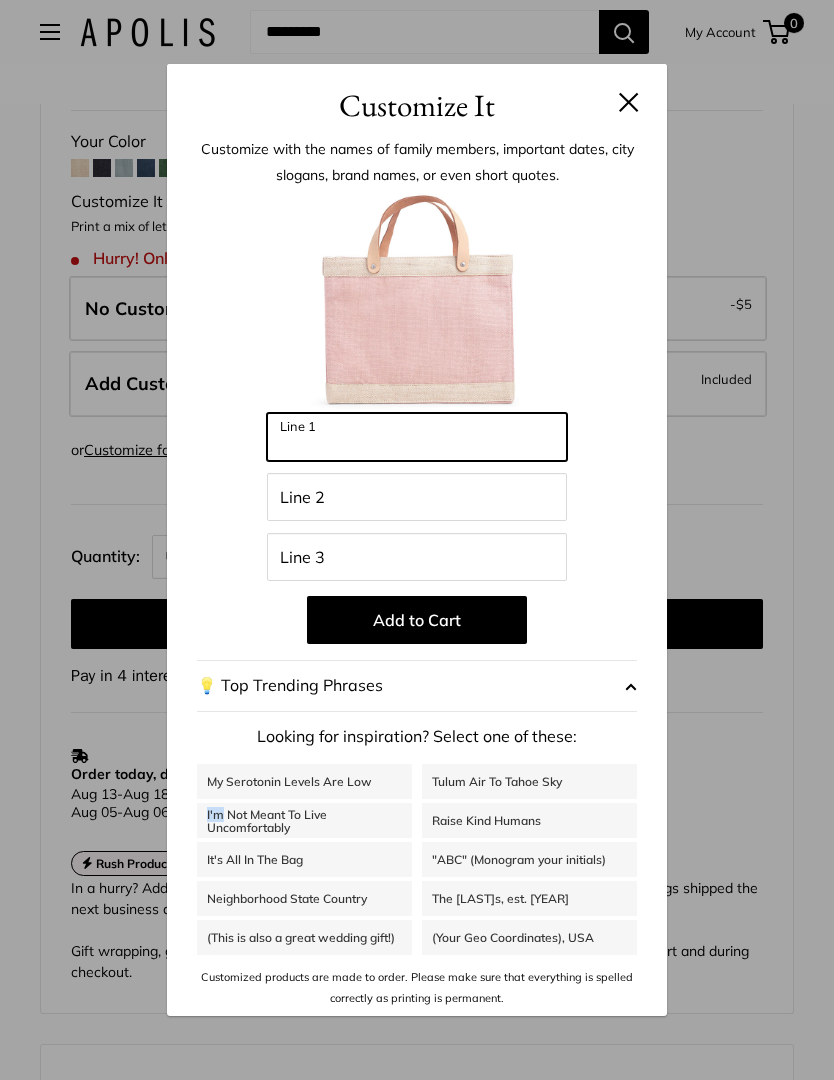 click on "Line 1" at bounding box center (417, 437) 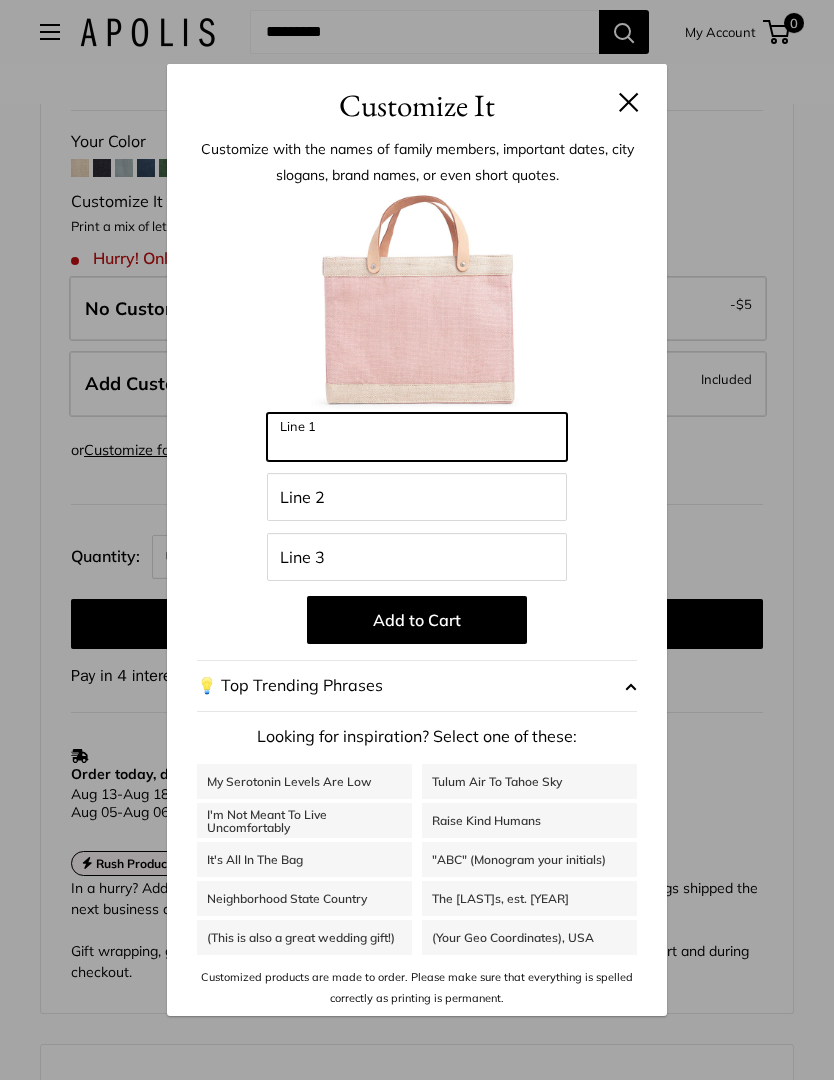 scroll, scrollTop: 896, scrollLeft: 0, axis: vertical 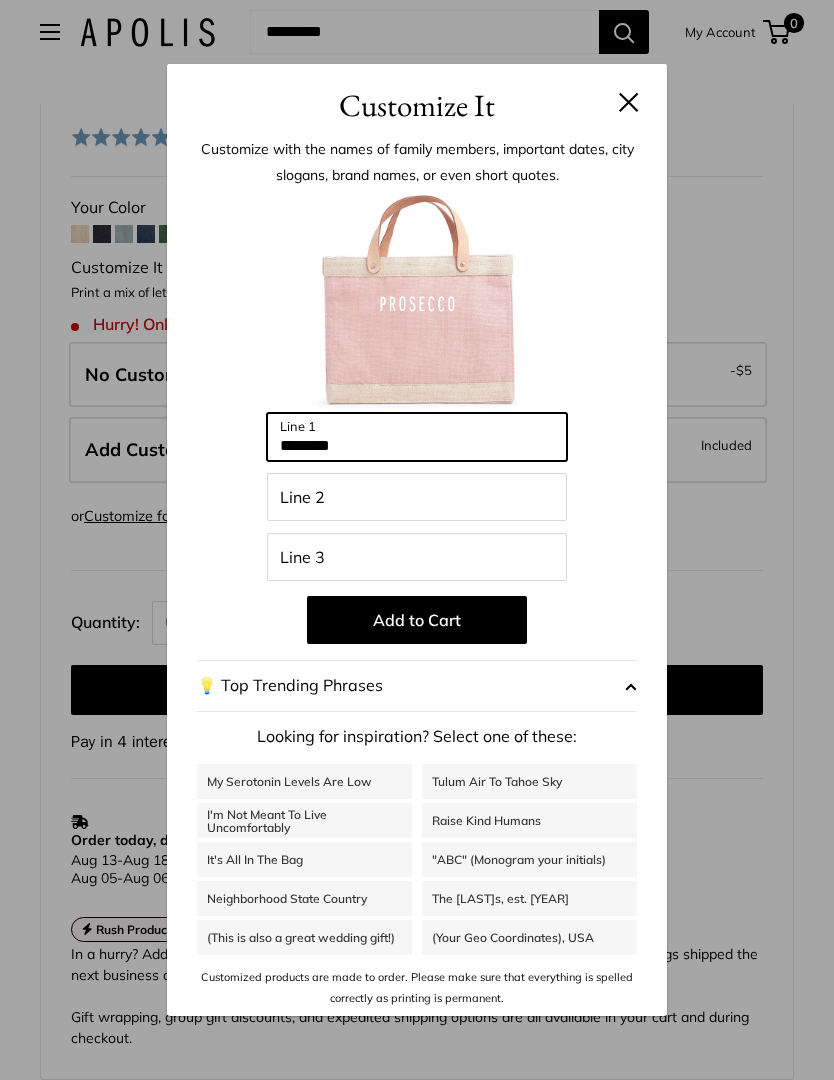 type on "********" 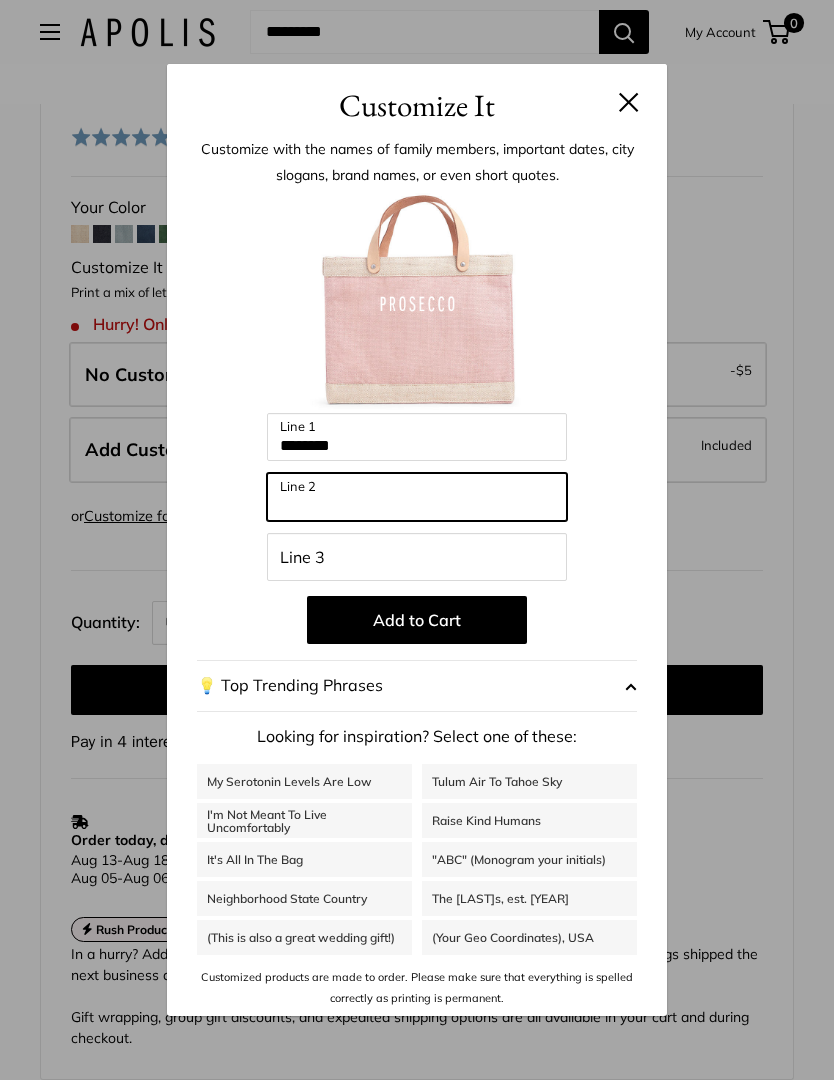 click on "Line 2" at bounding box center [417, 497] 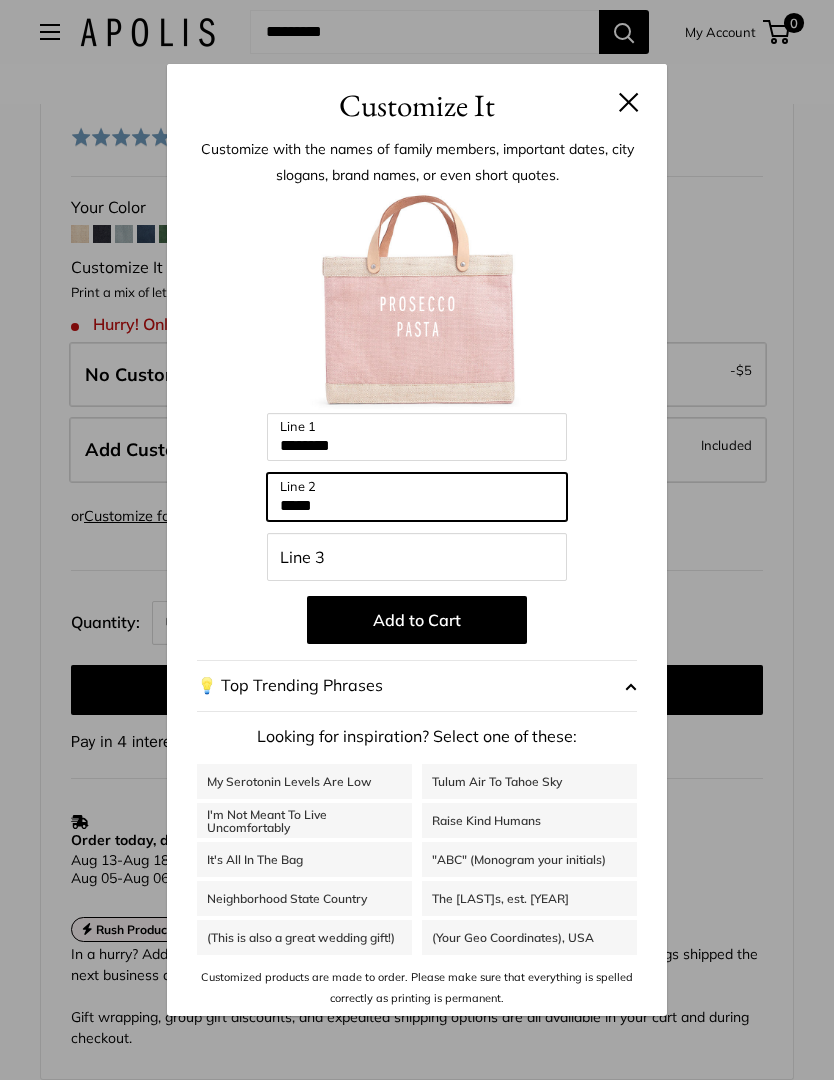 type on "*****" 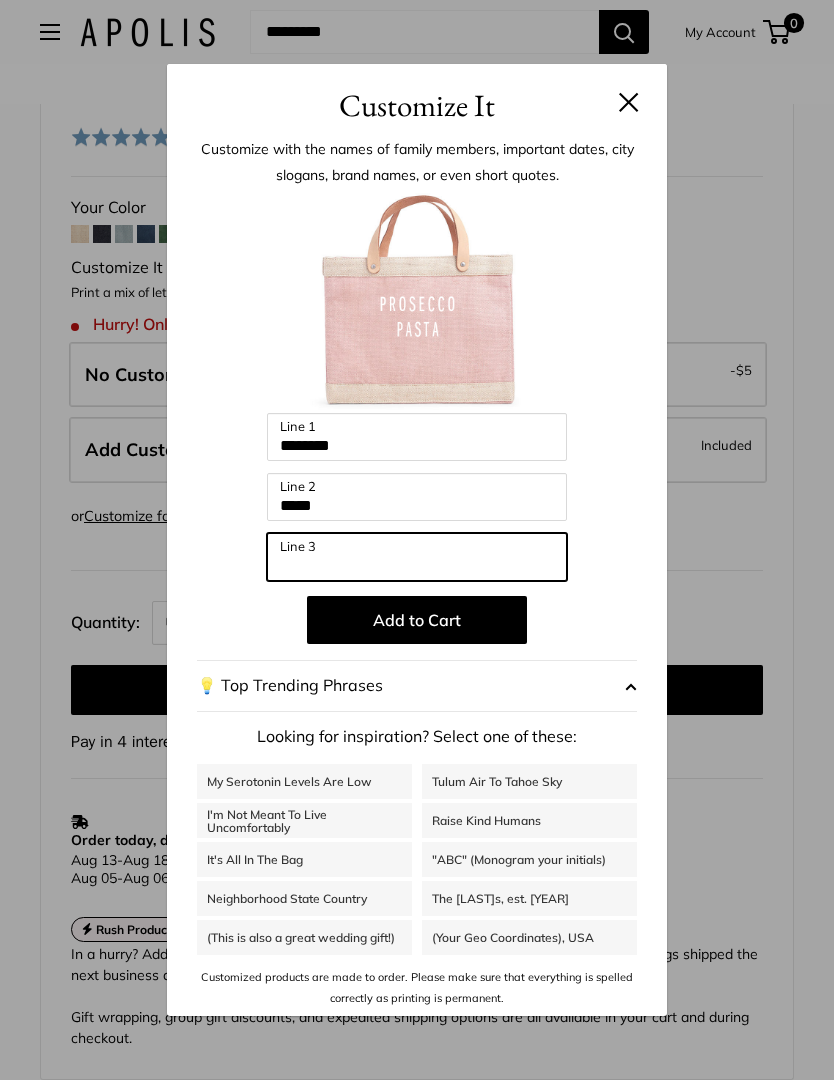 click on "Line 3" at bounding box center [417, 557] 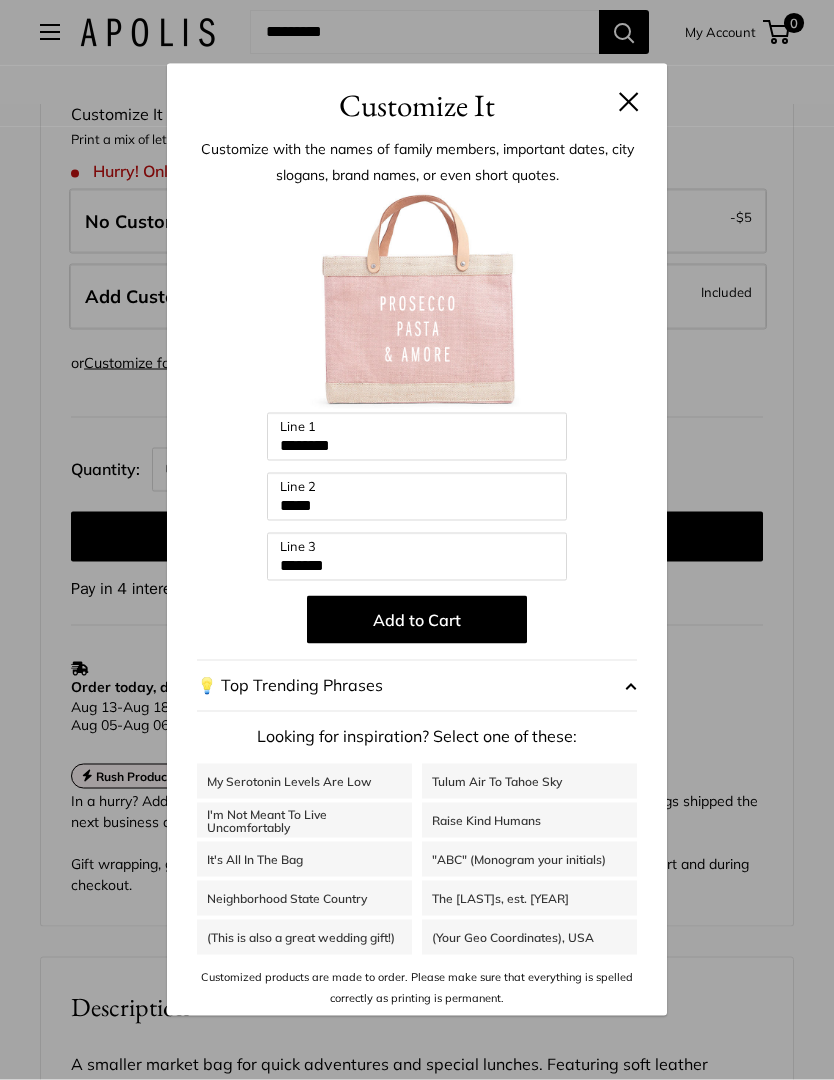 scroll, scrollTop: 1050, scrollLeft: 0, axis: vertical 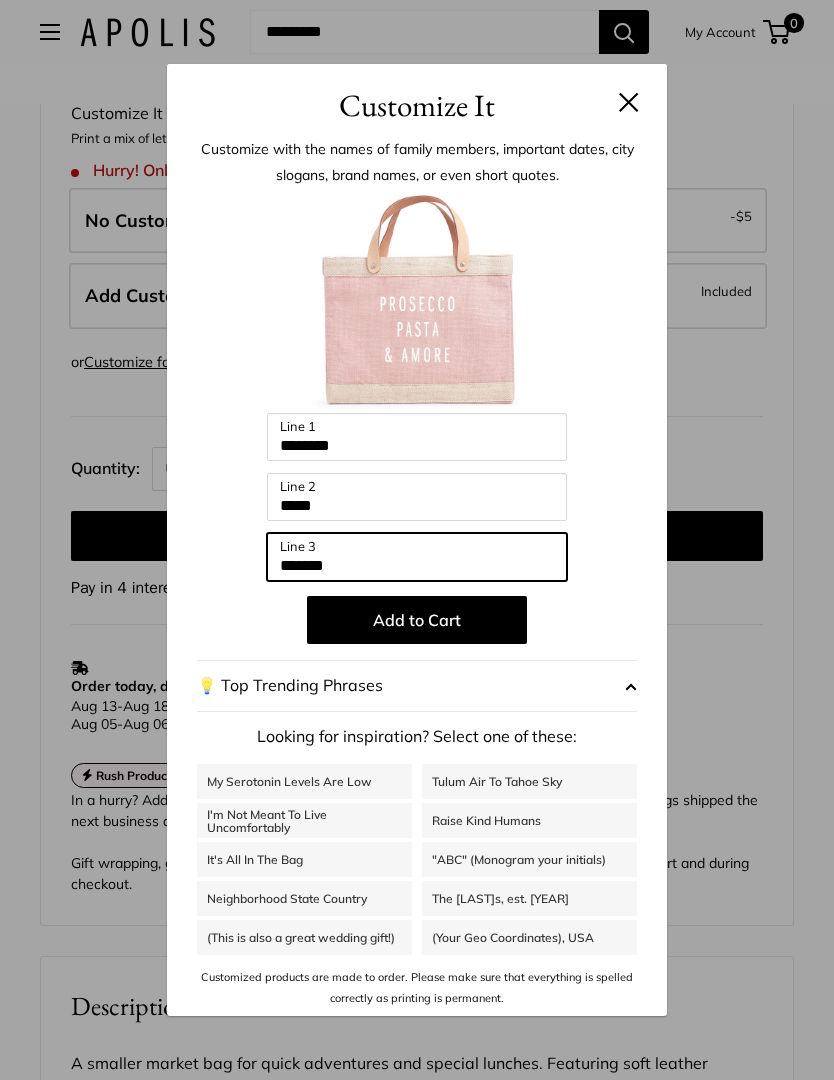 type on "*******" 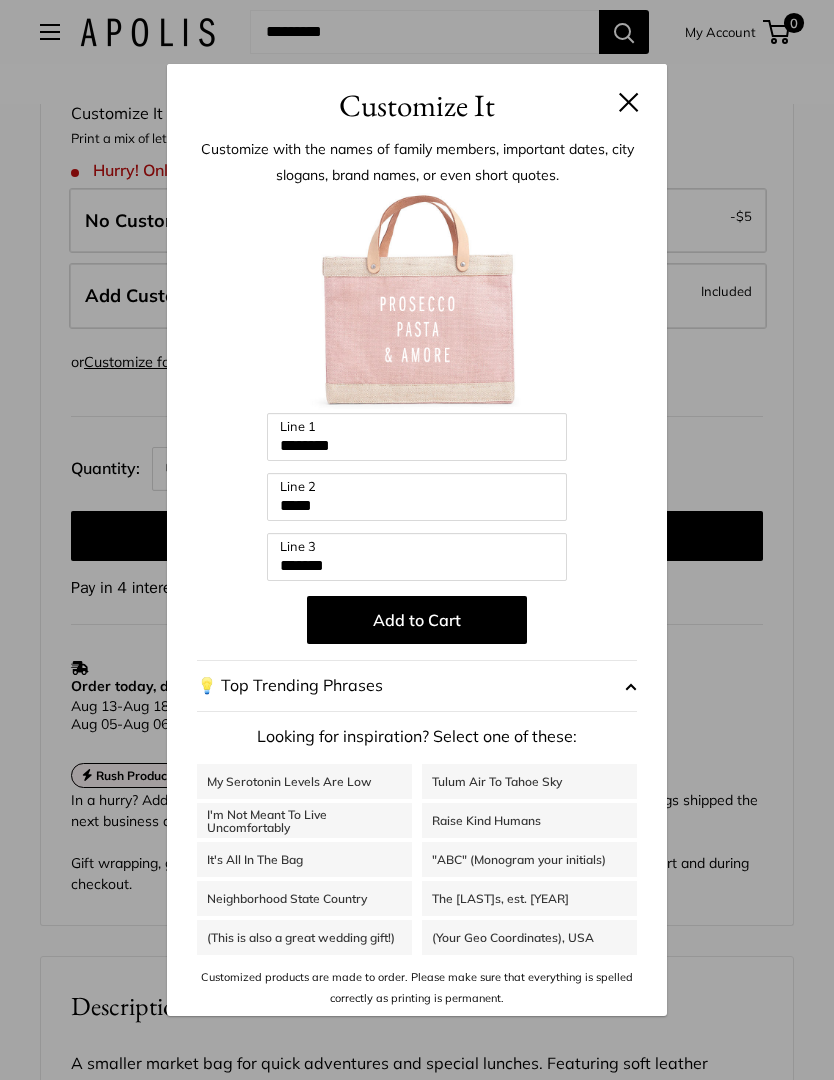click at bounding box center (629, 102) 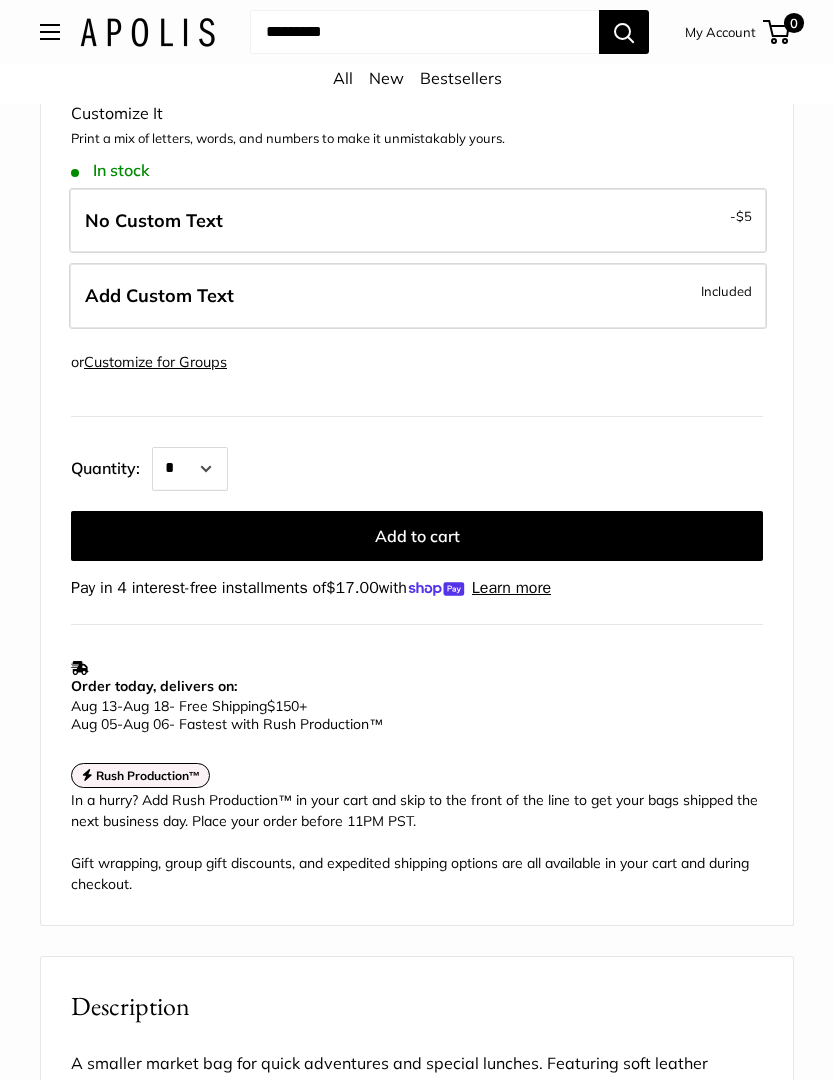 scroll, scrollTop: 0, scrollLeft: 20, axis: horizontal 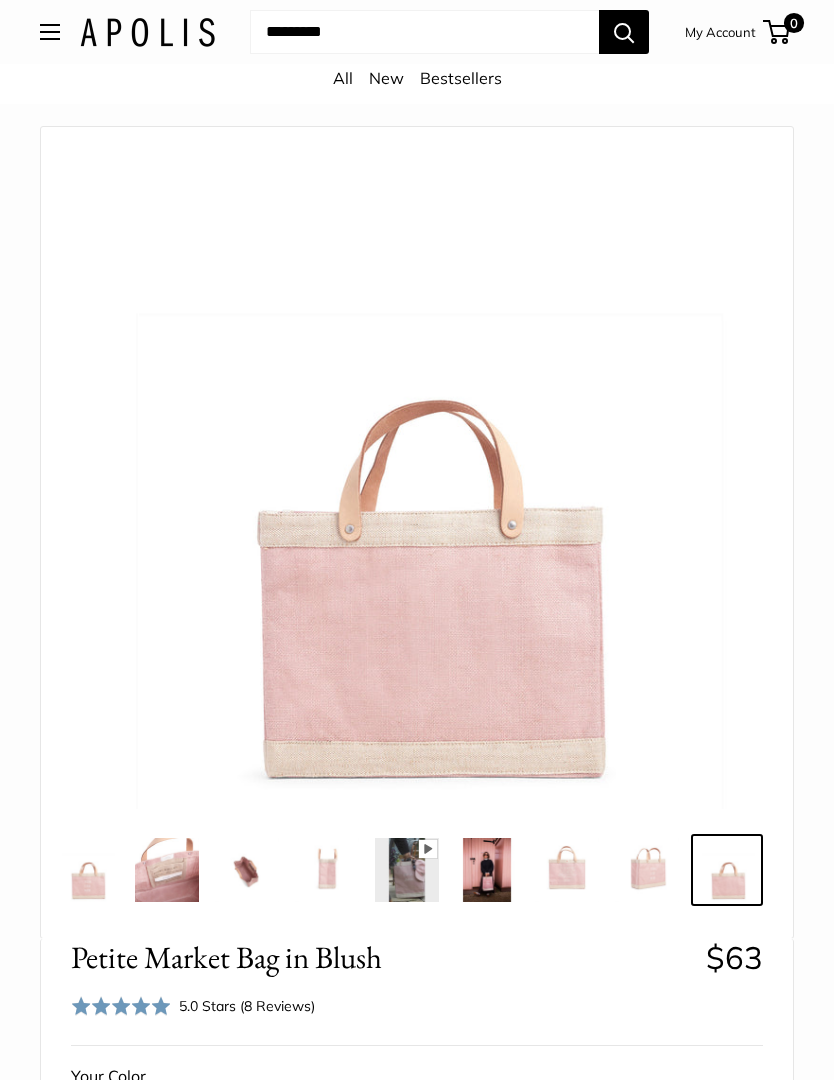 click at bounding box center (407, 870) 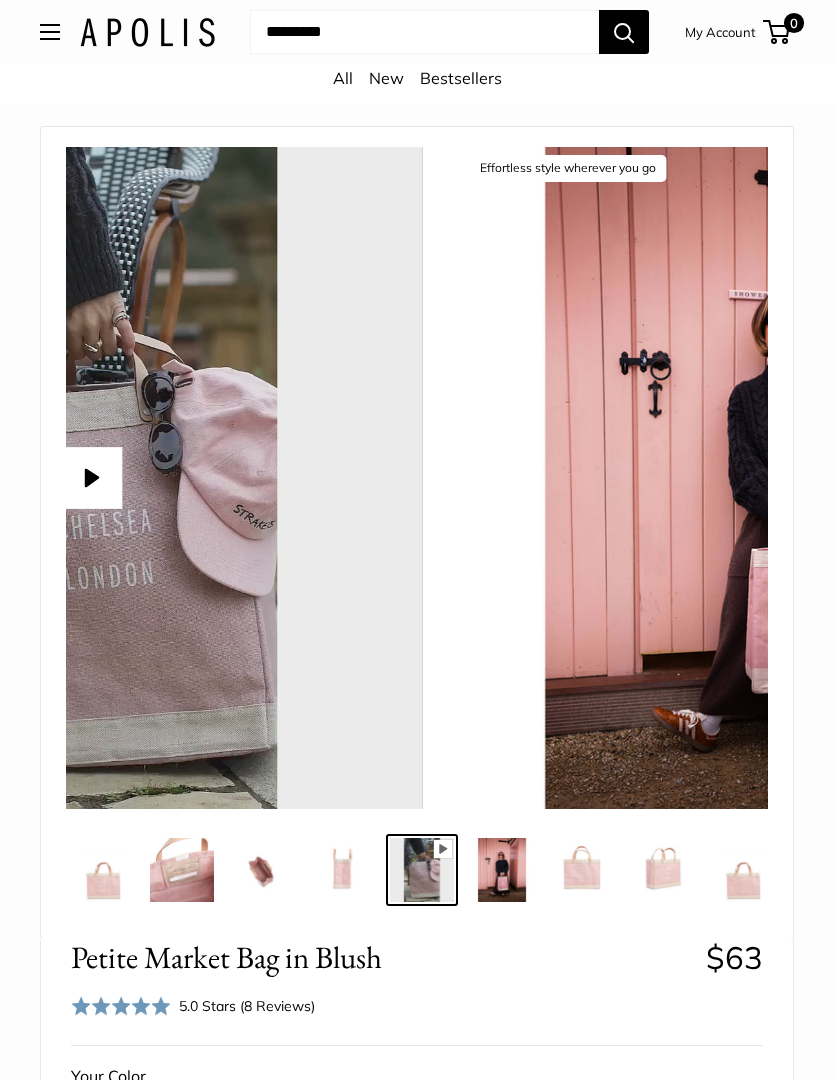 scroll, scrollTop: 0, scrollLeft: 0, axis: both 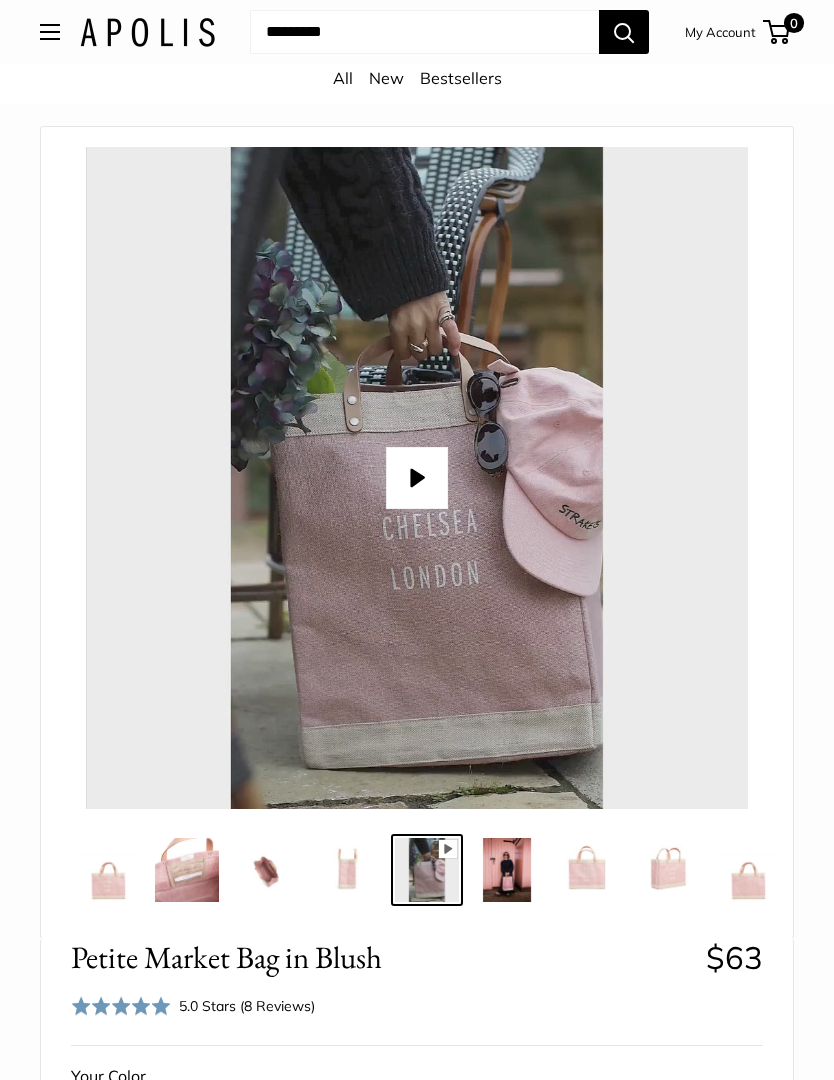 click on "Play" at bounding box center [417, 478] 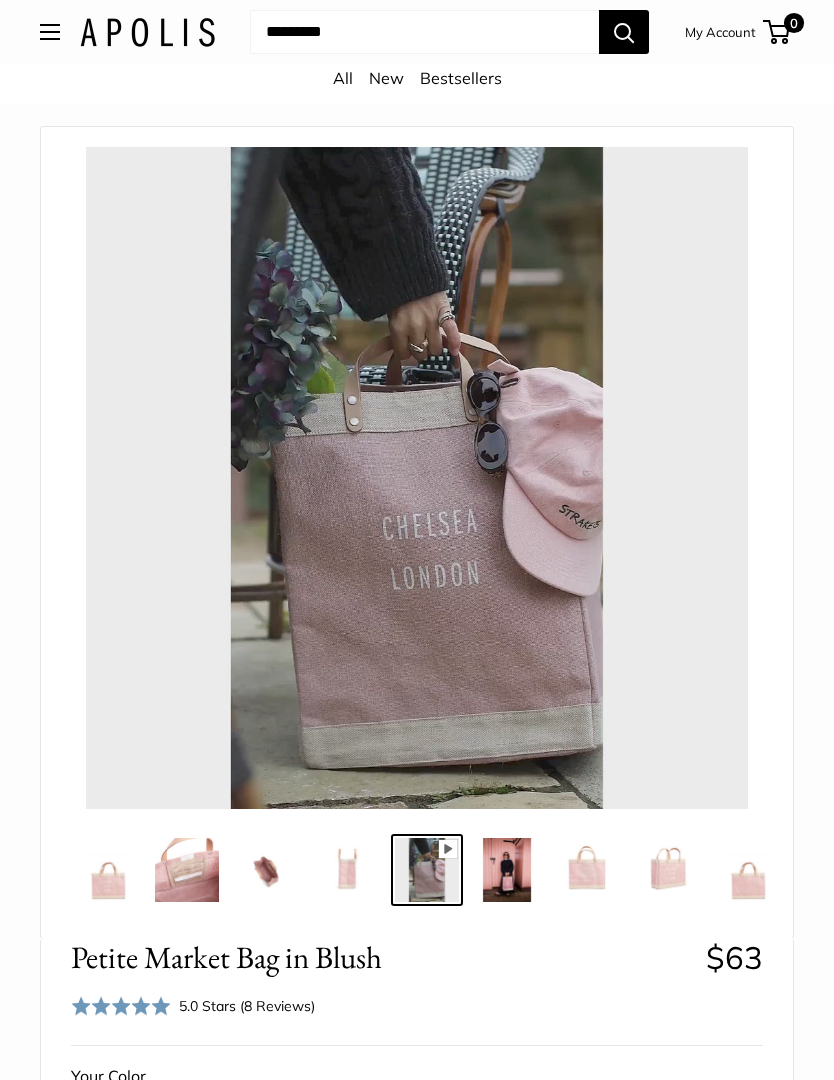 type on "*" 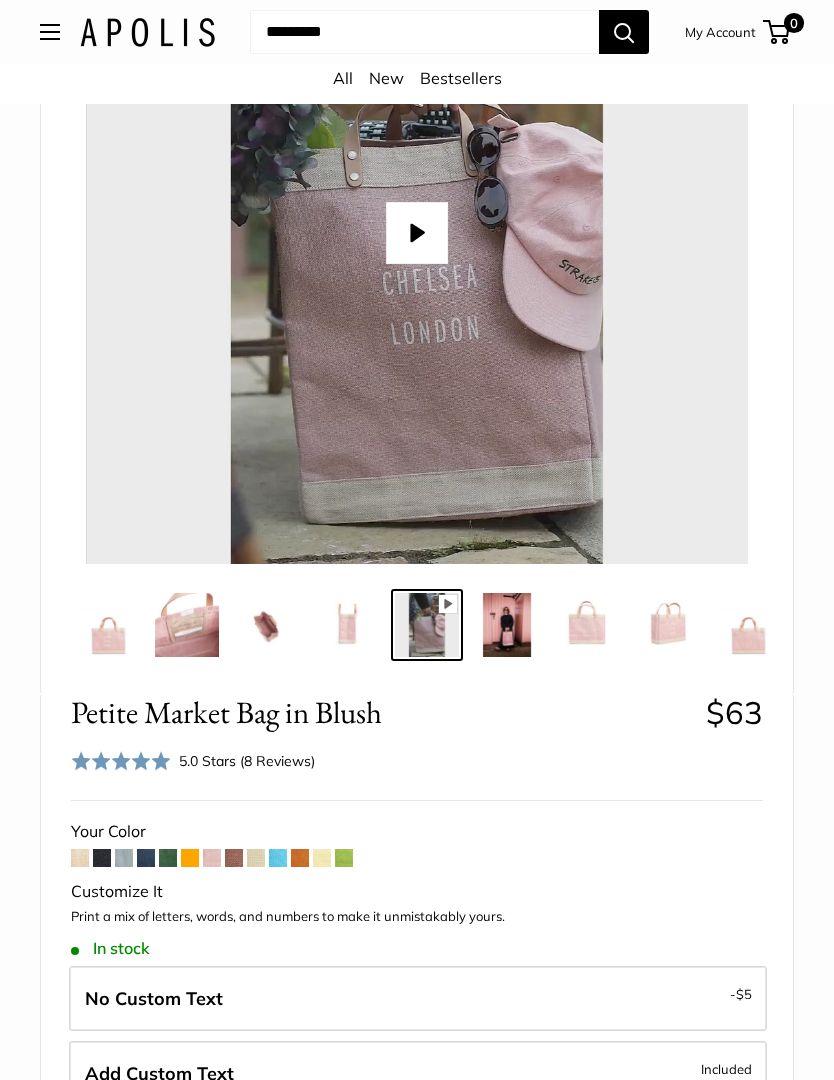 scroll, scrollTop: 277, scrollLeft: 0, axis: vertical 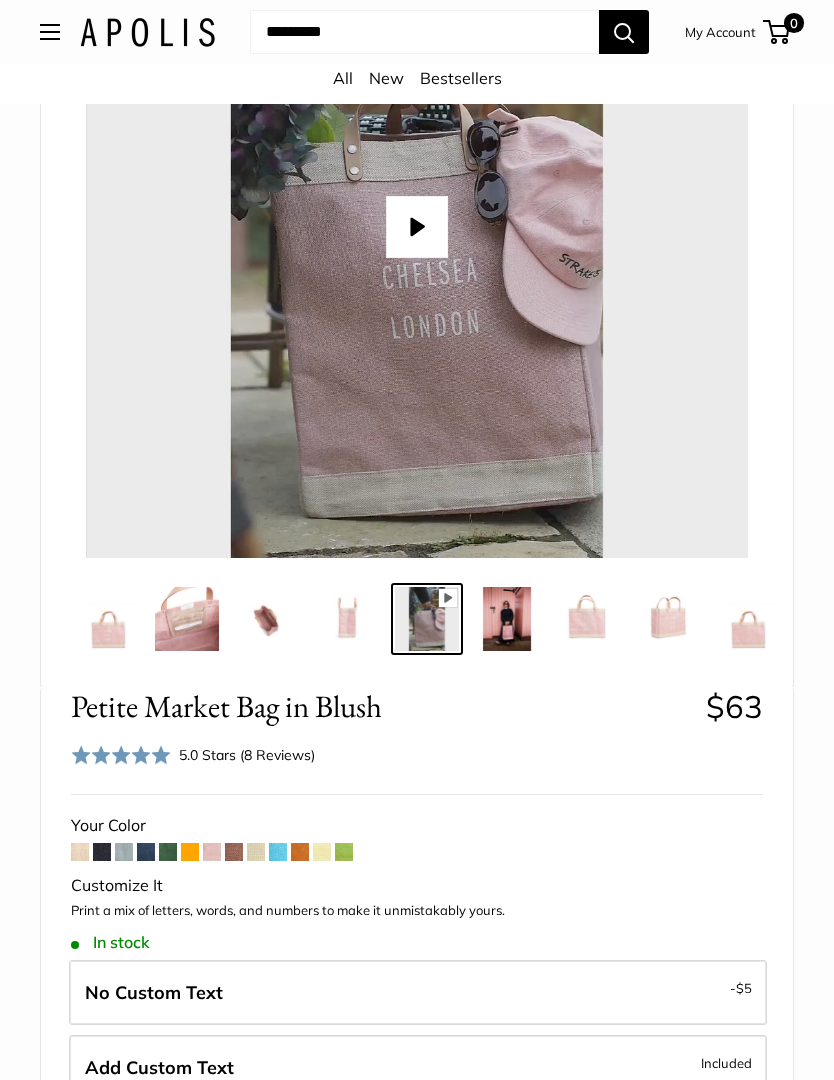 click at bounding box center [80, 853] 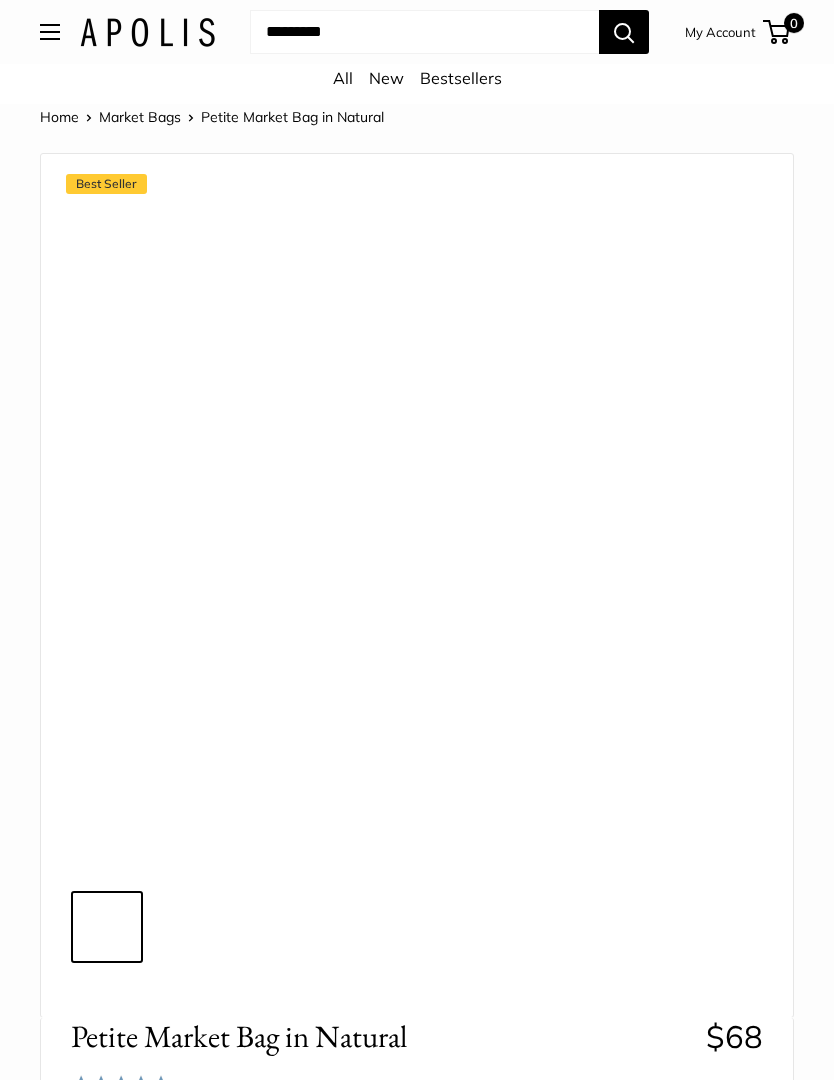 scroll, scrollTop: 0, scrollLeft: 0, axis: both 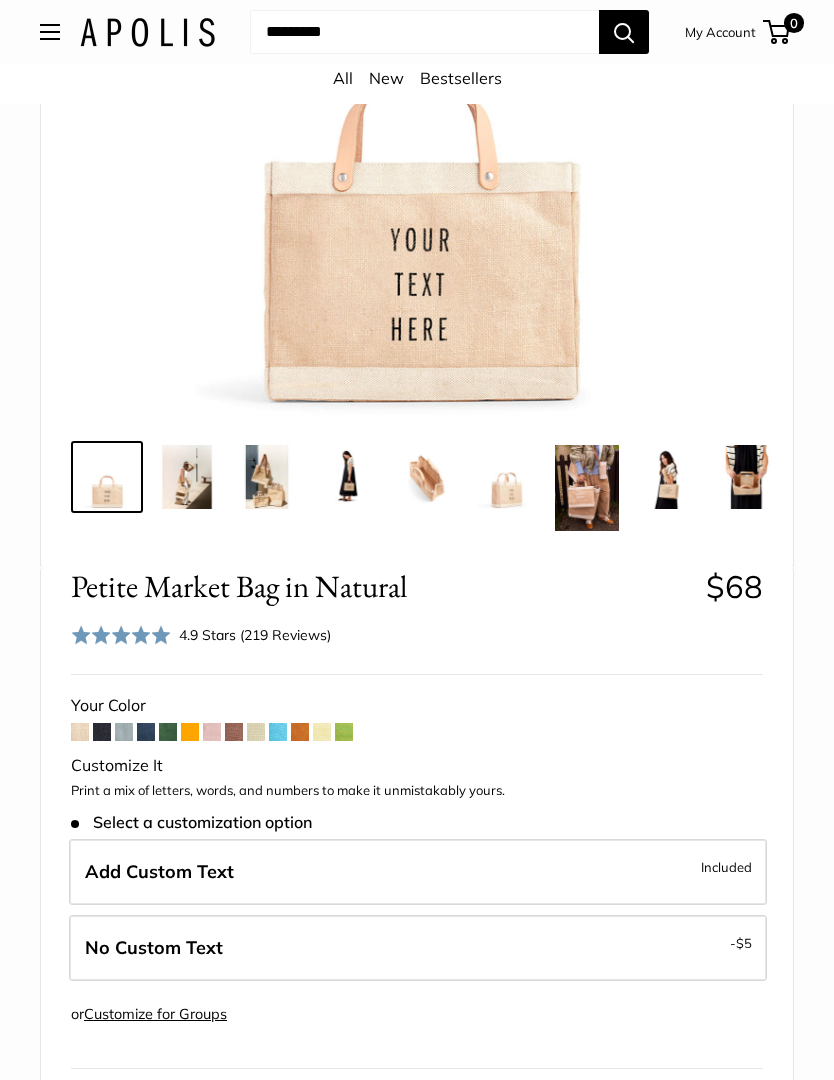 click at bounding box center (124, 732) 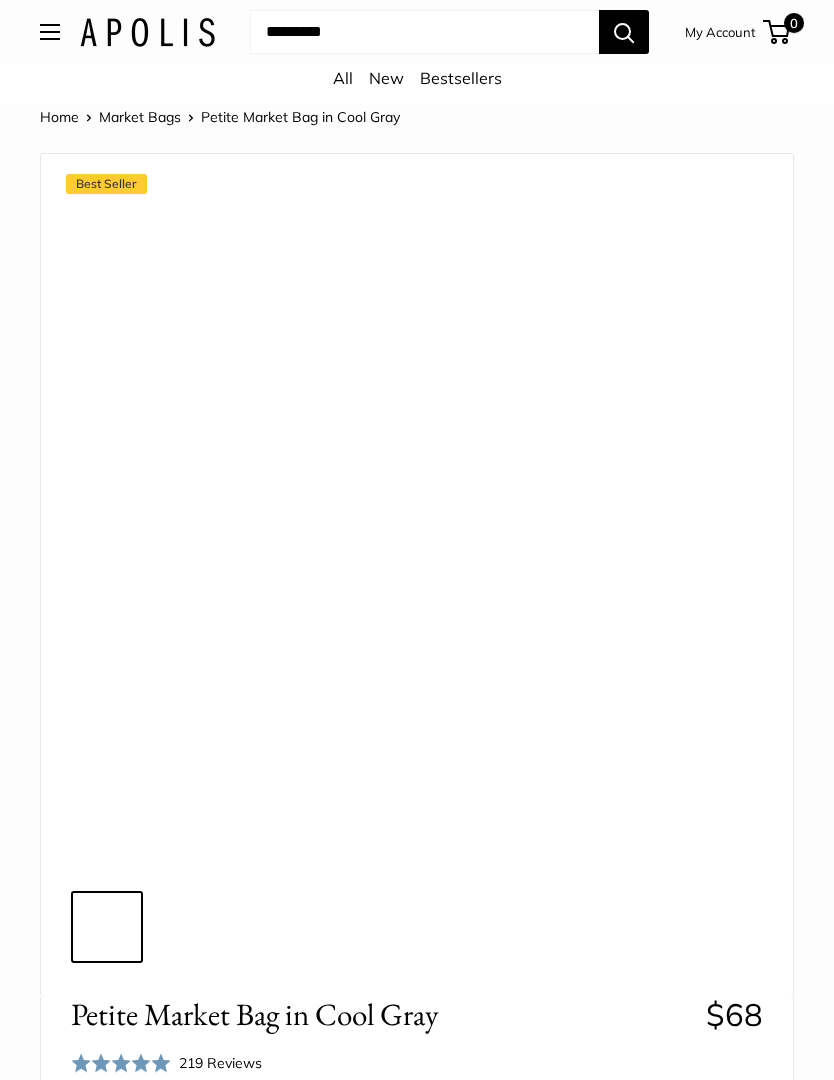 scroll, scrollTop: 0, scrollLeft: 0, axis: both 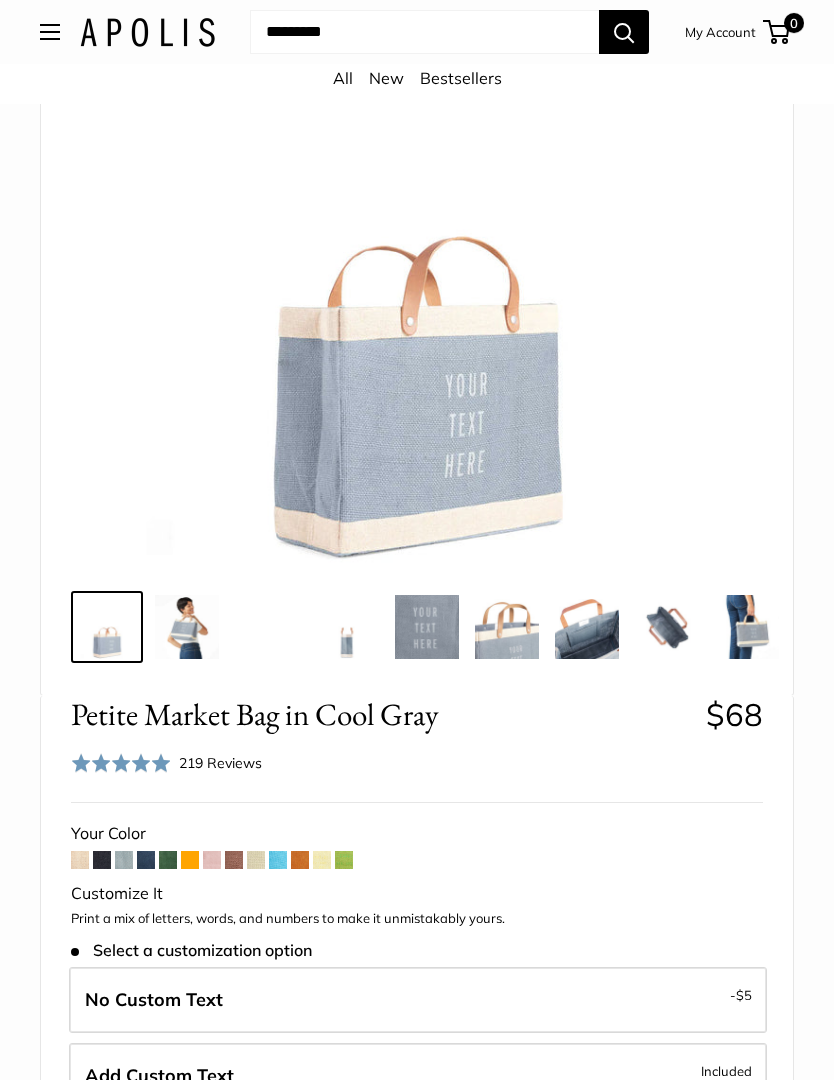 click at bounding box center [187, 628] 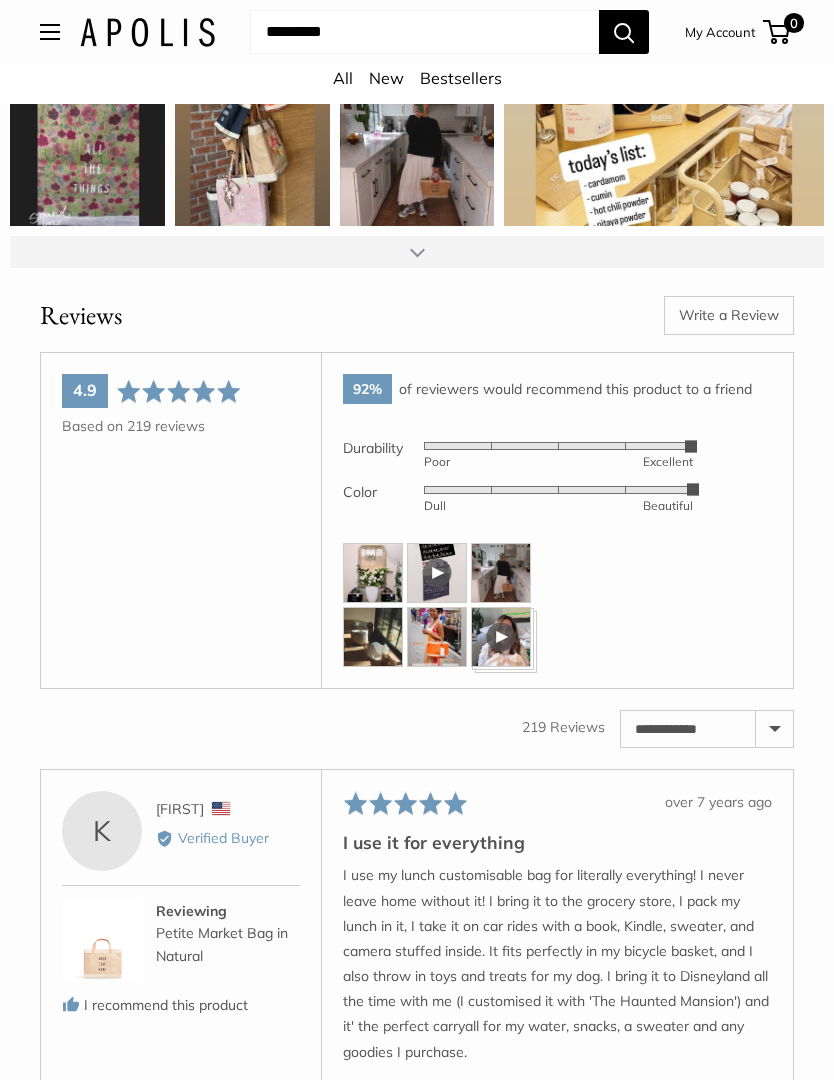 scroll, scrollTop: 3507, scrollLeft: 0, axis: vertical 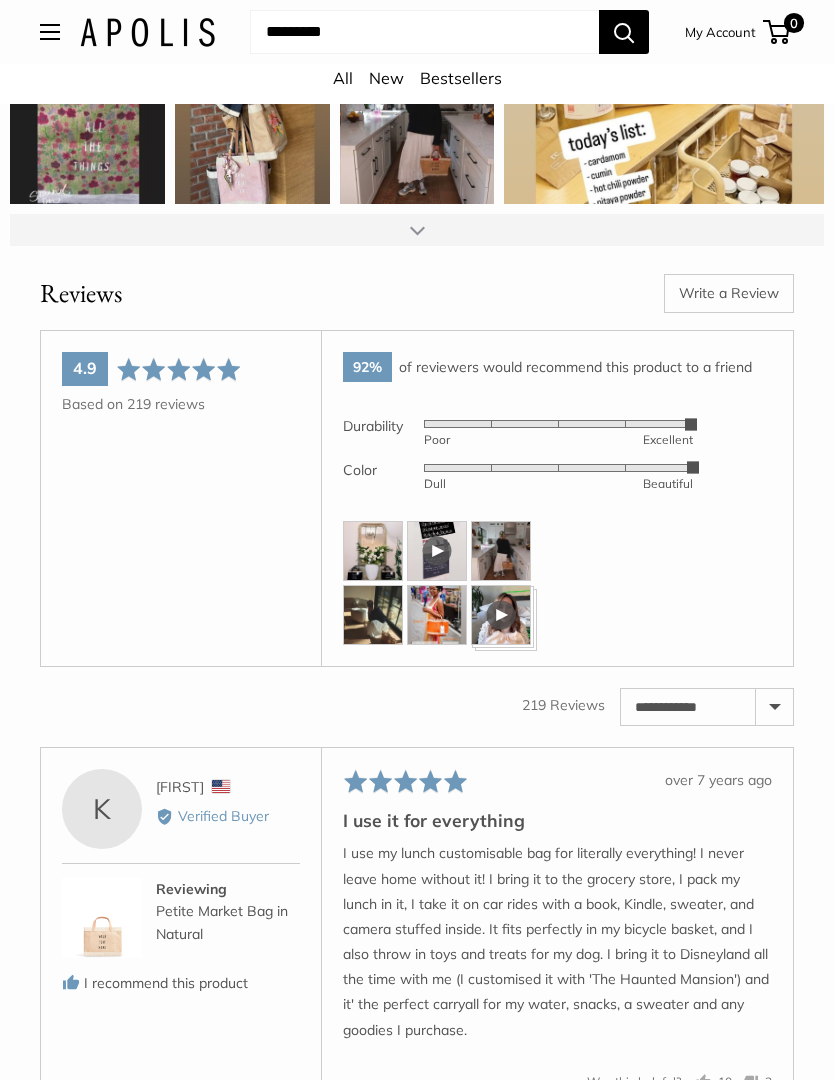 click at bounding box center (437, 615) 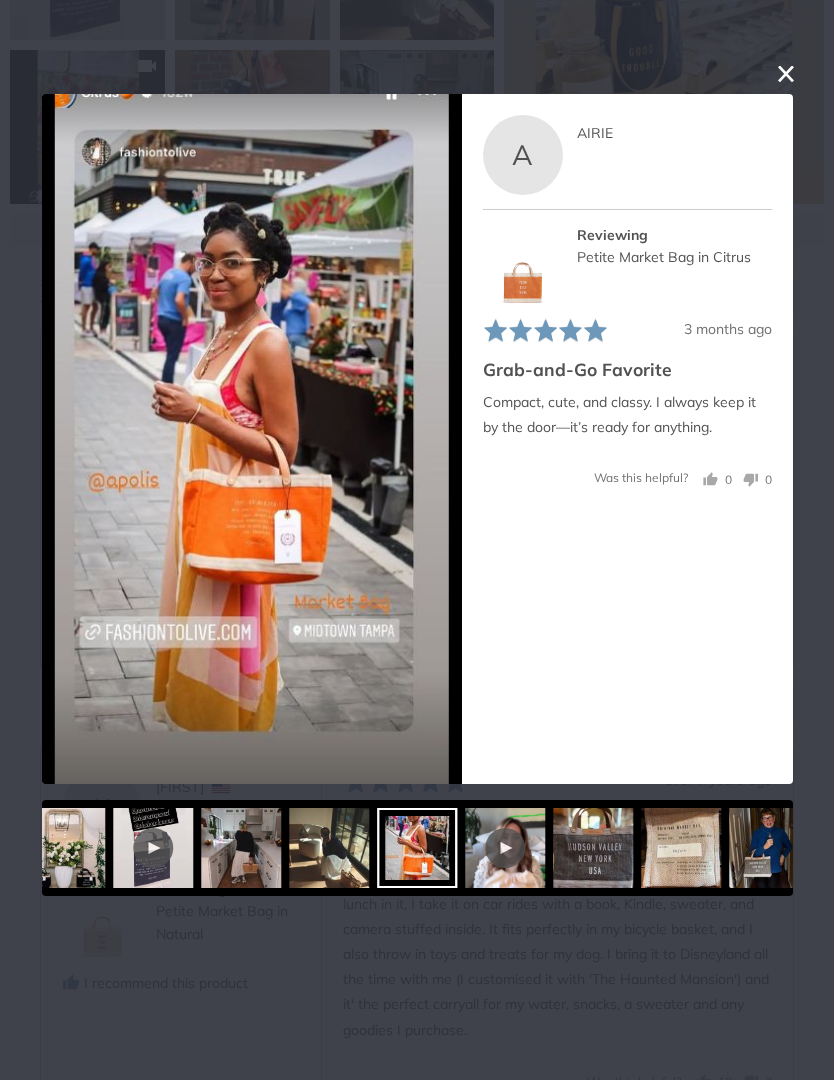 type 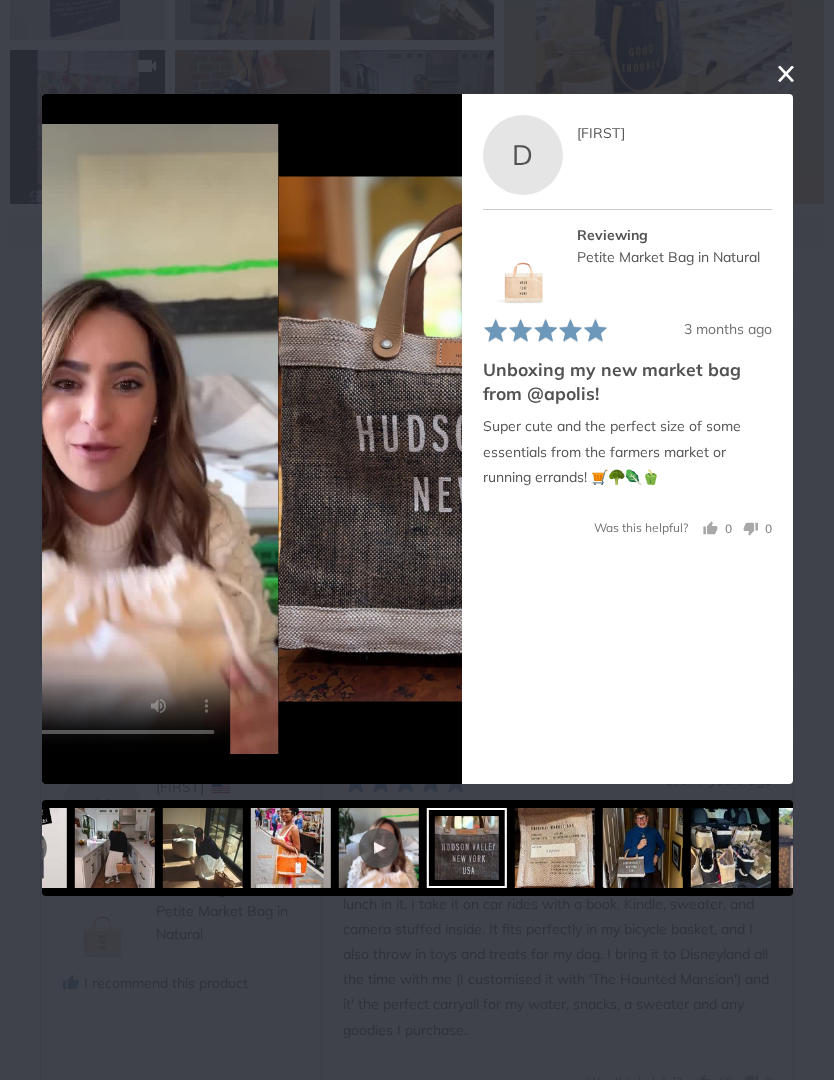 click at bounding box center [555, 848] 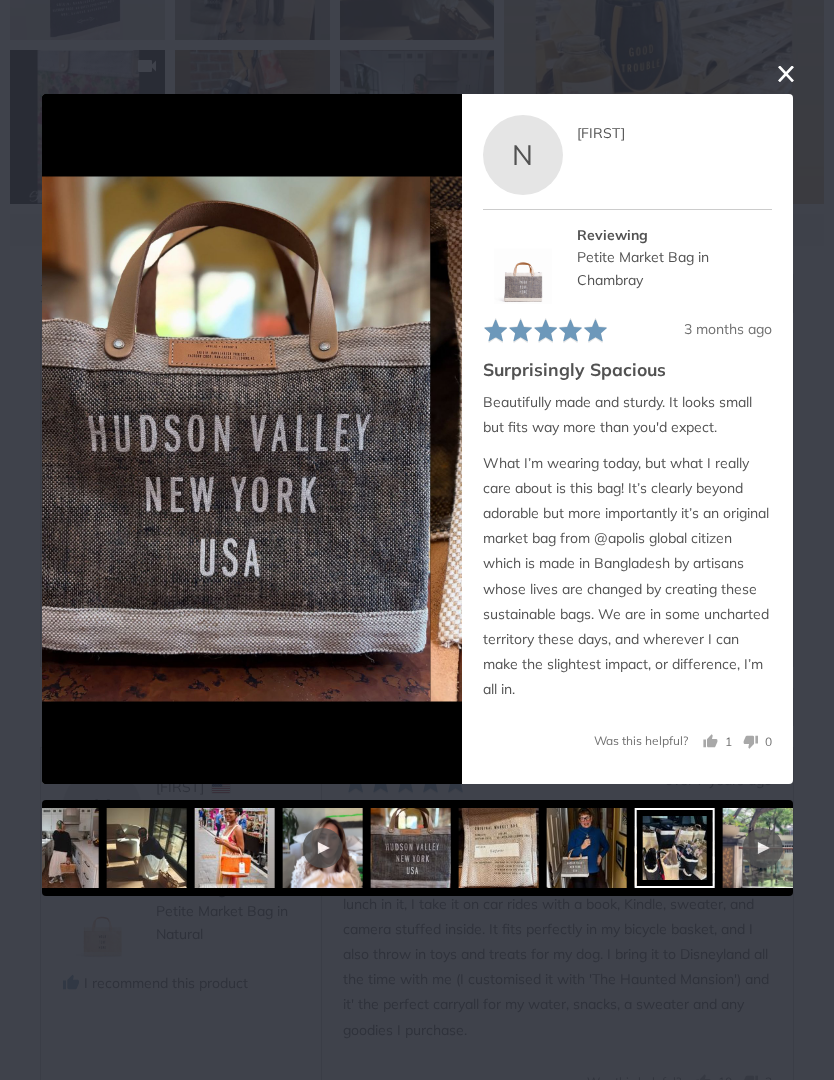 click at bounding box center (850, 848) 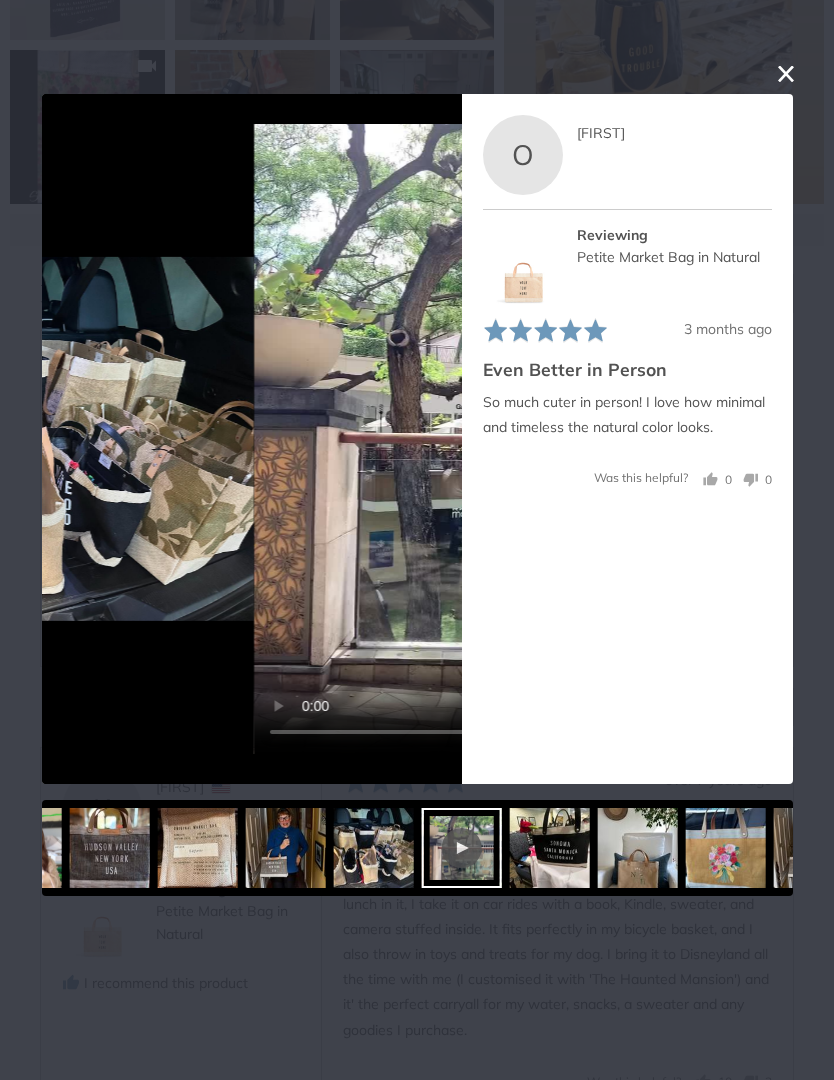 click at bounding box center [549, 848] 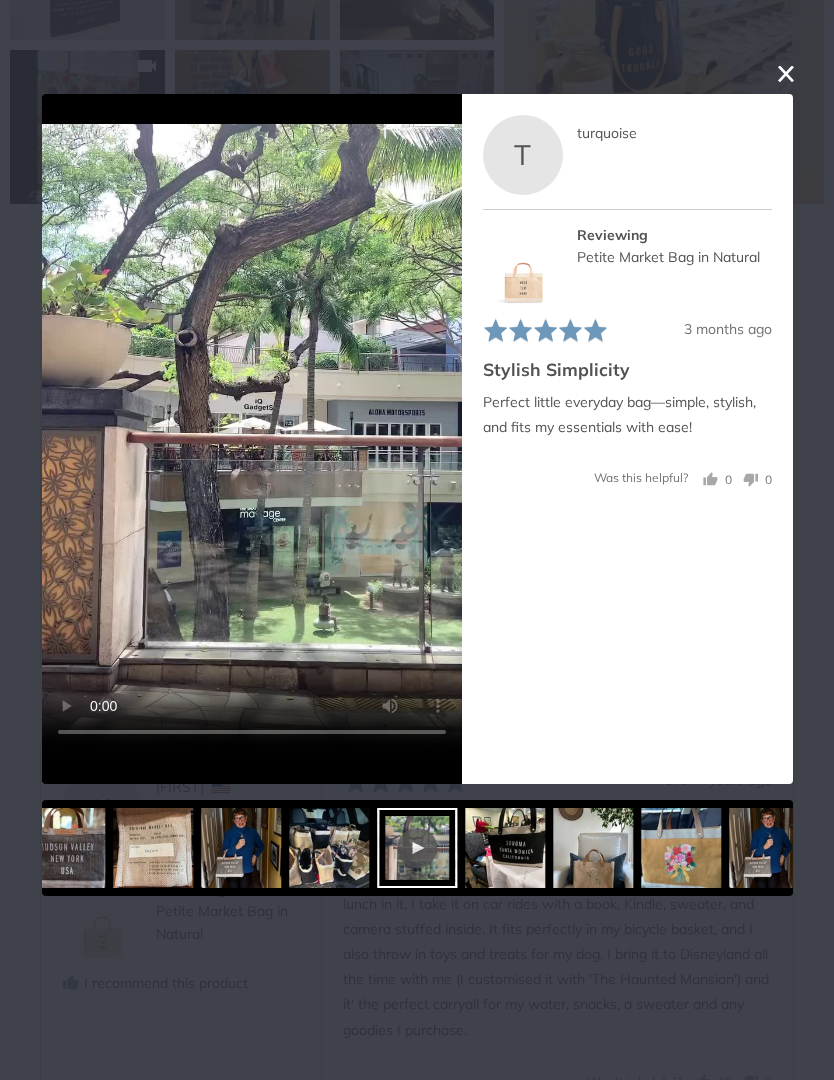 click at bounding box center (681, 848) 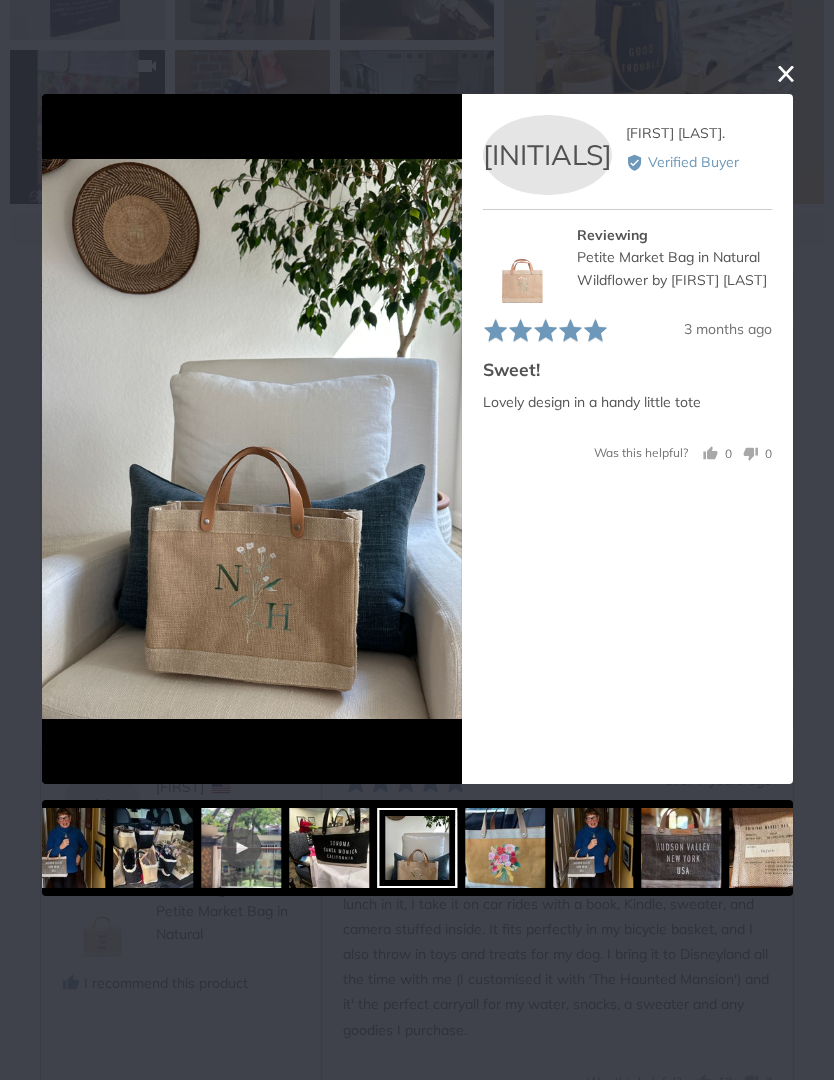 click at bounding box center (681, 848) 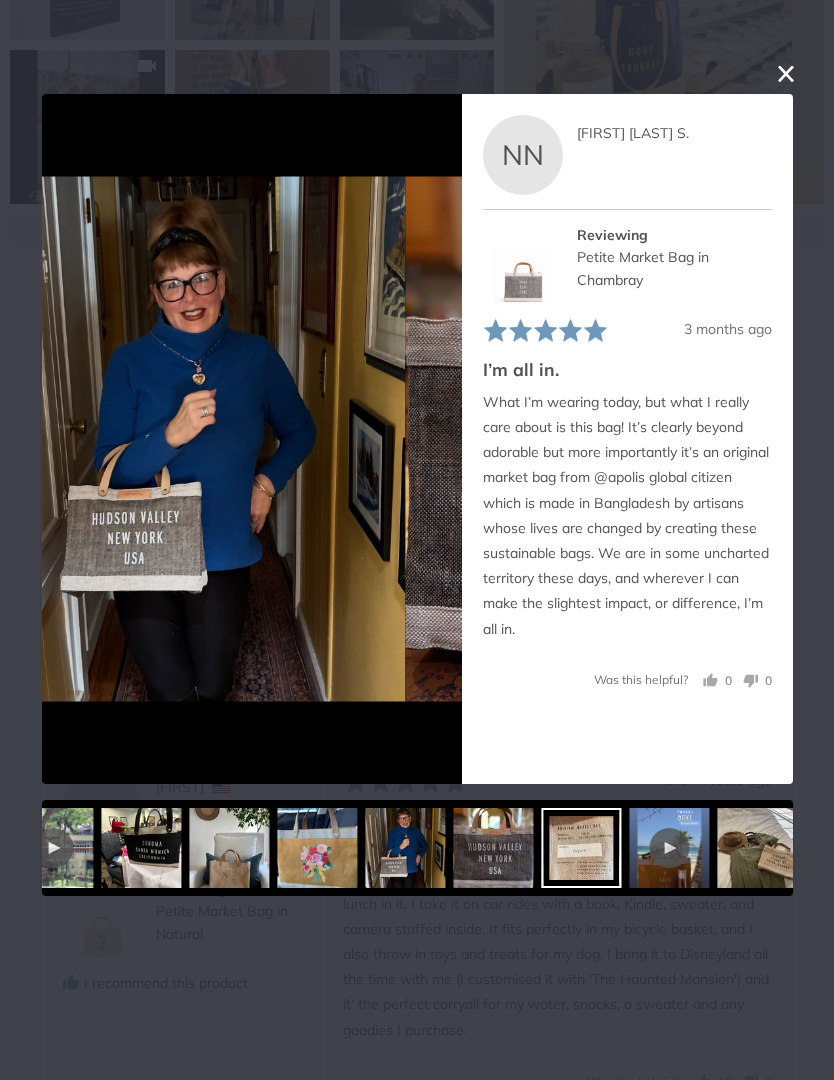 click at bounding box center [669, 848] 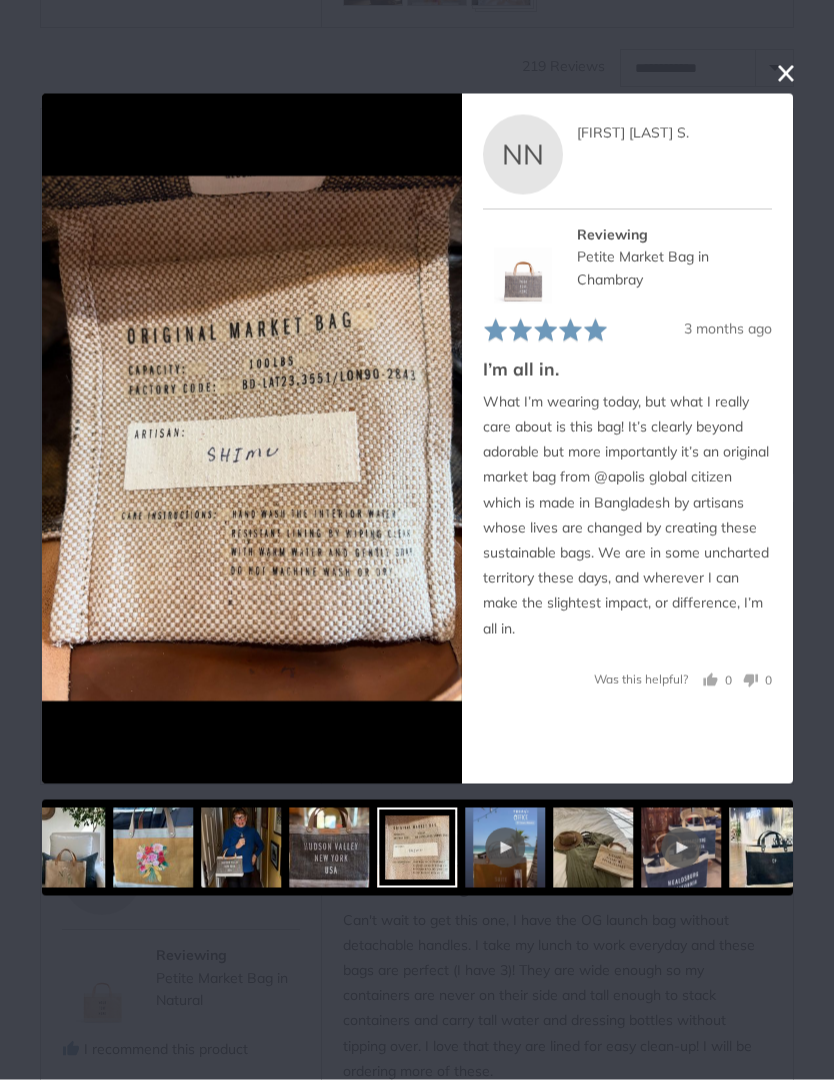 scroll, scrollTop: 4146, scrollLeft: 0, axis: vertical 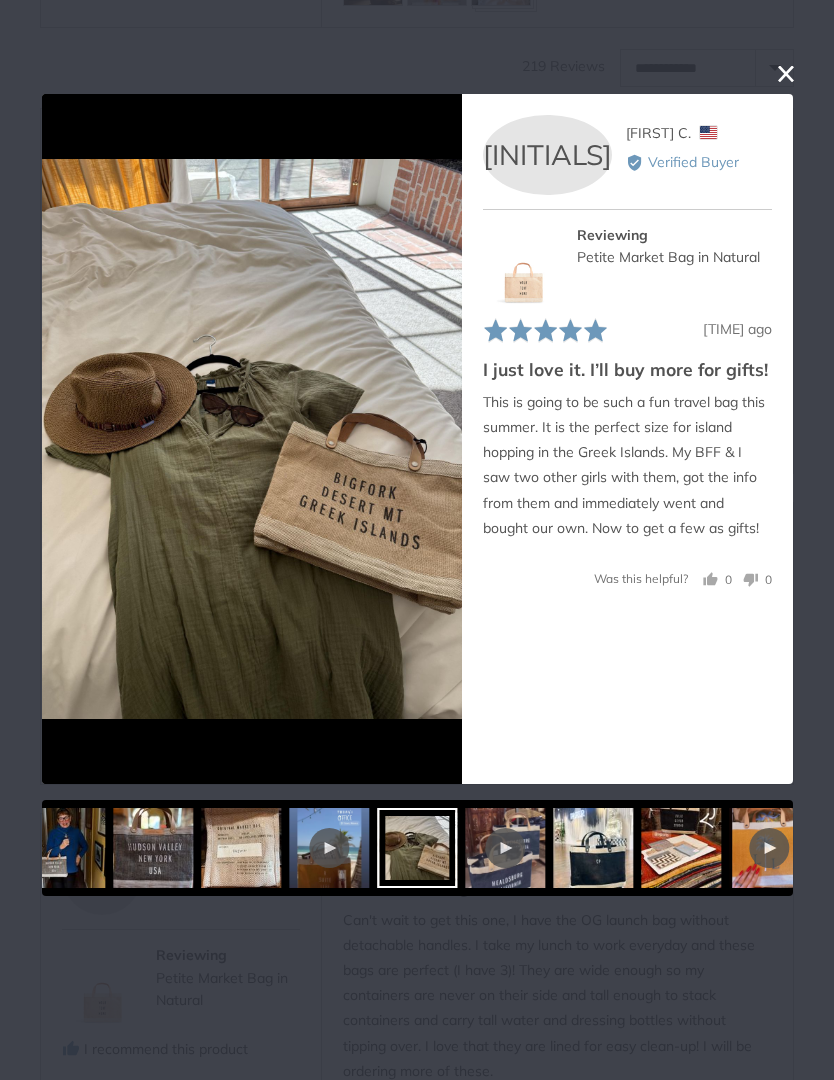 click at bounding box center (857, 848) 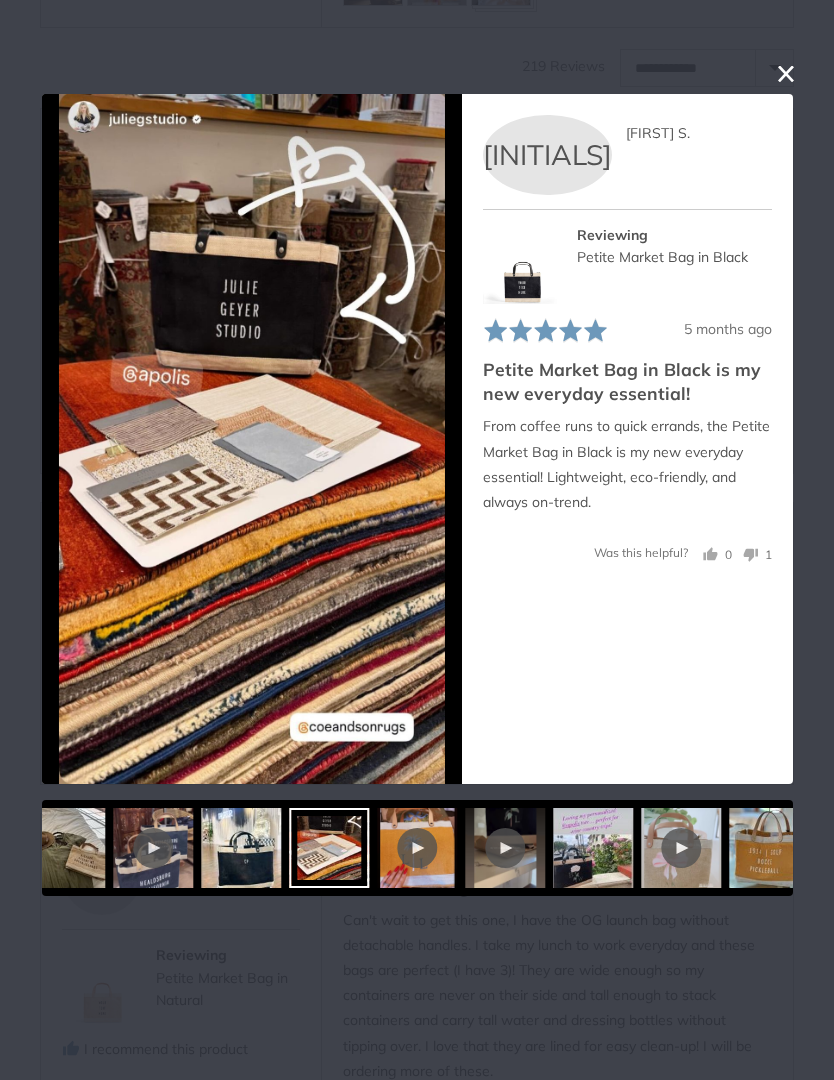 click at bounding box center [417, 848] 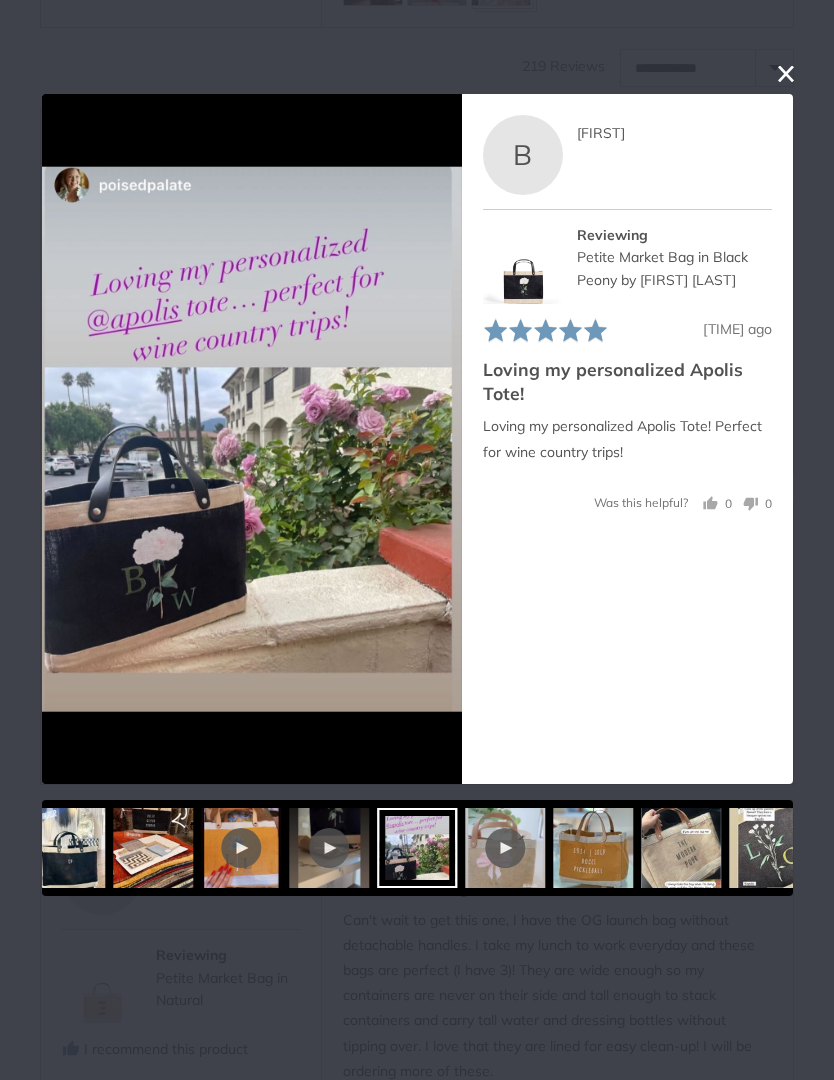 click at bounding box center [785, 74] 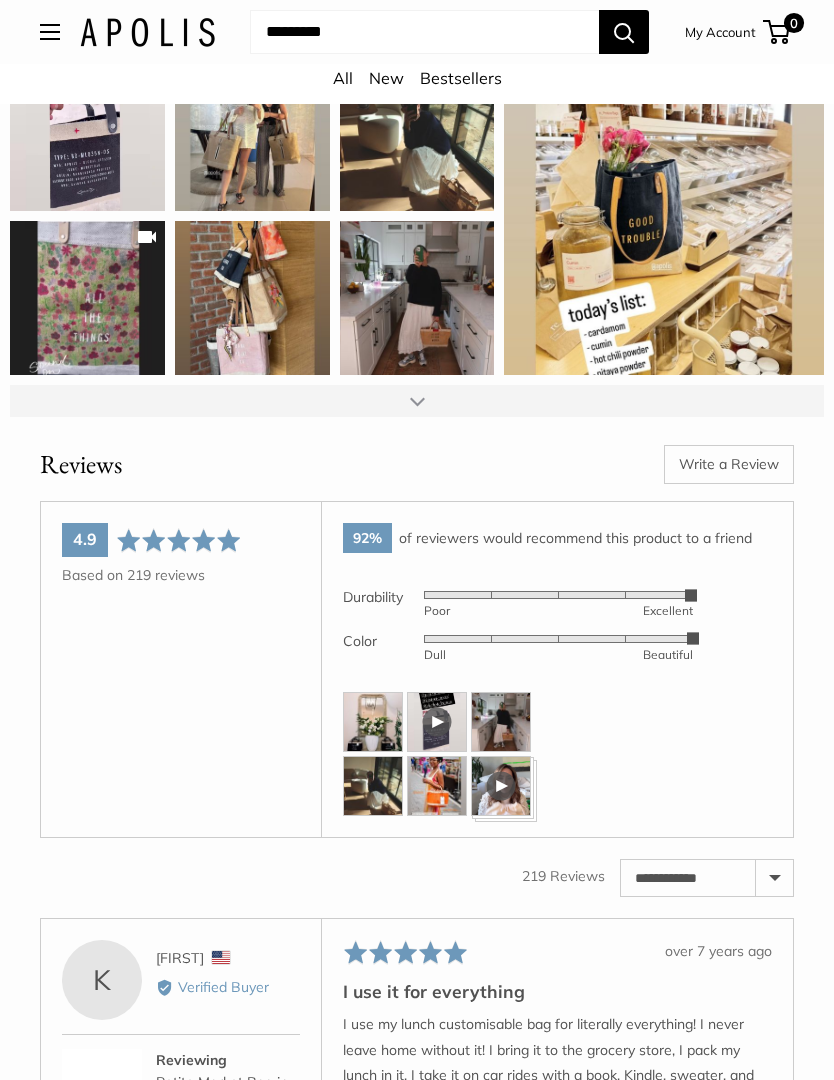 scroll, scrollTop: 3334, scrollLeft: 0, axis: vertical 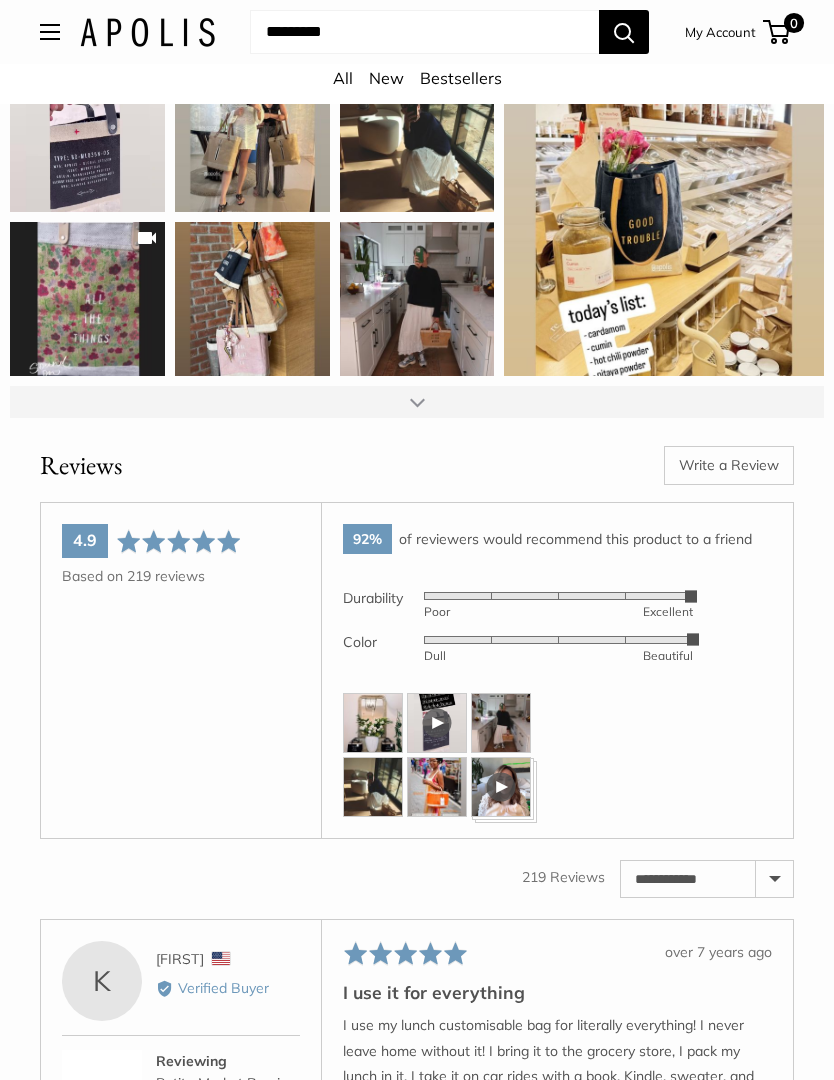 click on "Write a Review" at bounding box center [729, 466] 